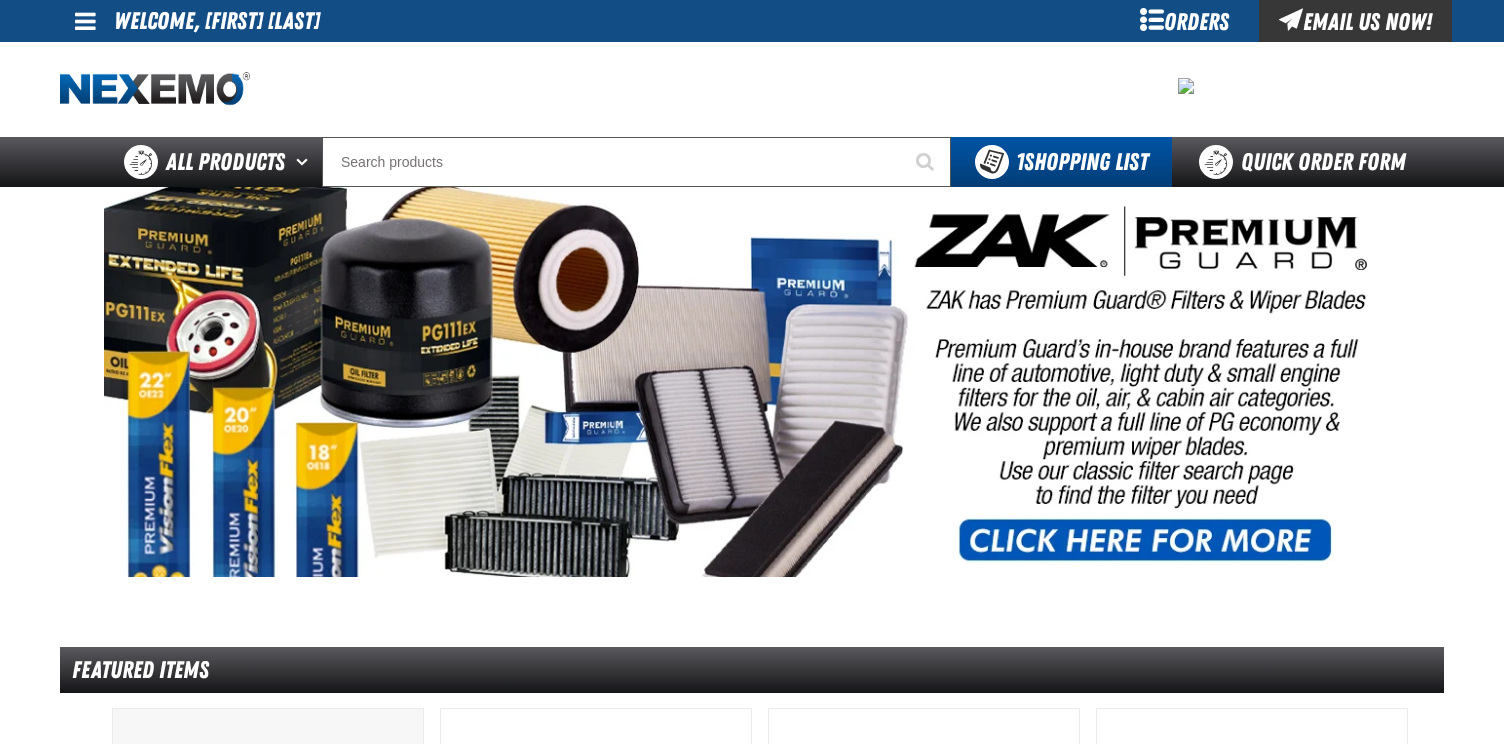scroll, scrollTop: 0, scrollLeft: 0, axis: both 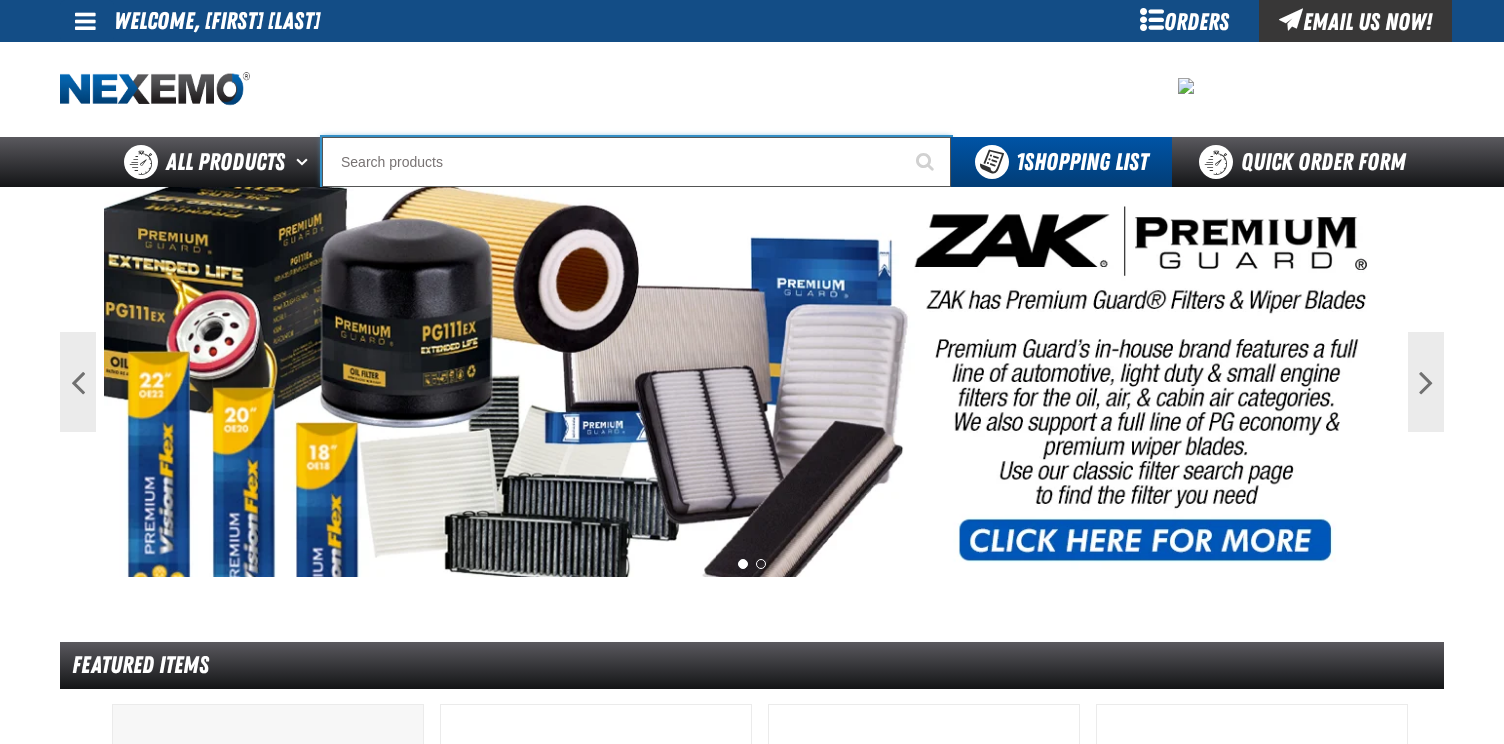 click at bounding box center (636, 162) 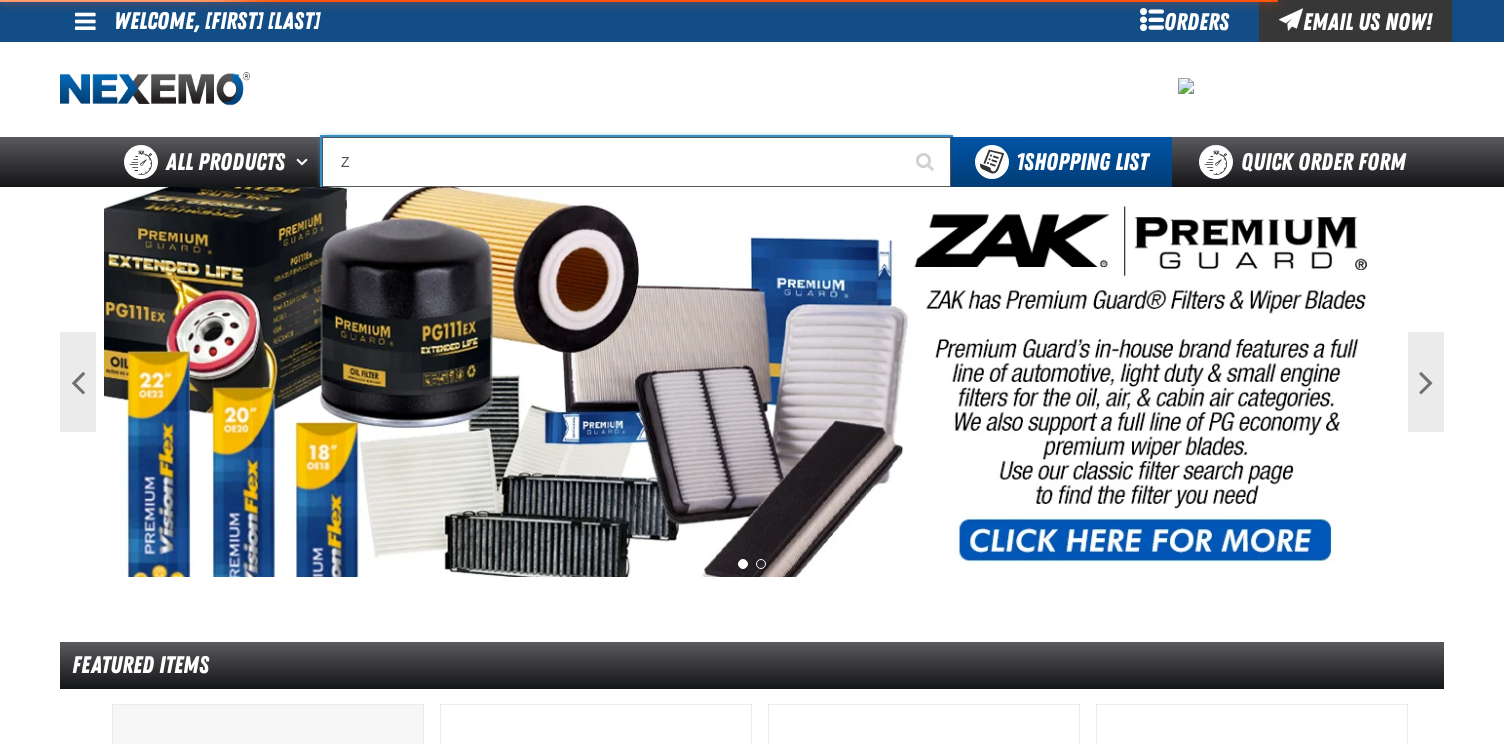 type on "ZA" 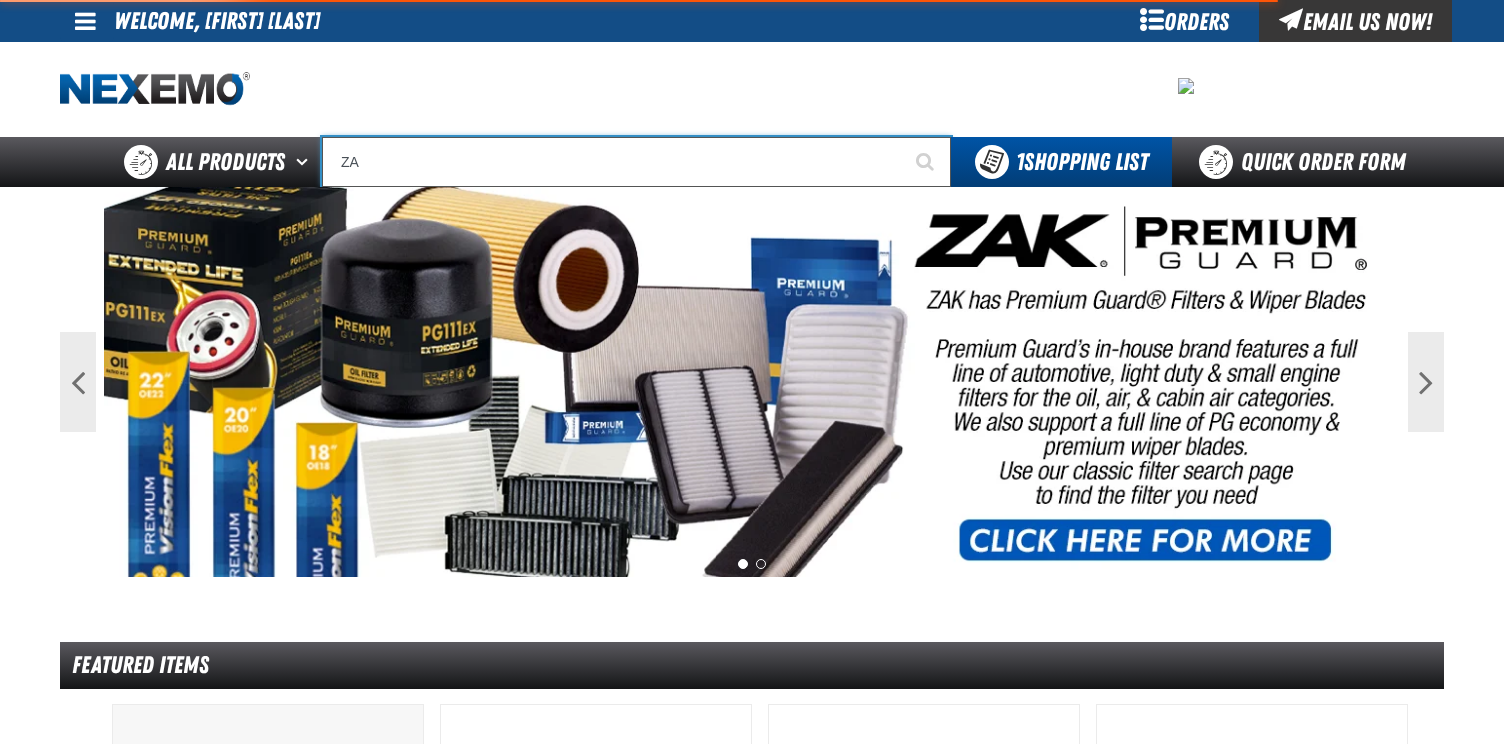 type on "ZAKTEK Remittance Register (DOWNLOADABLE)" 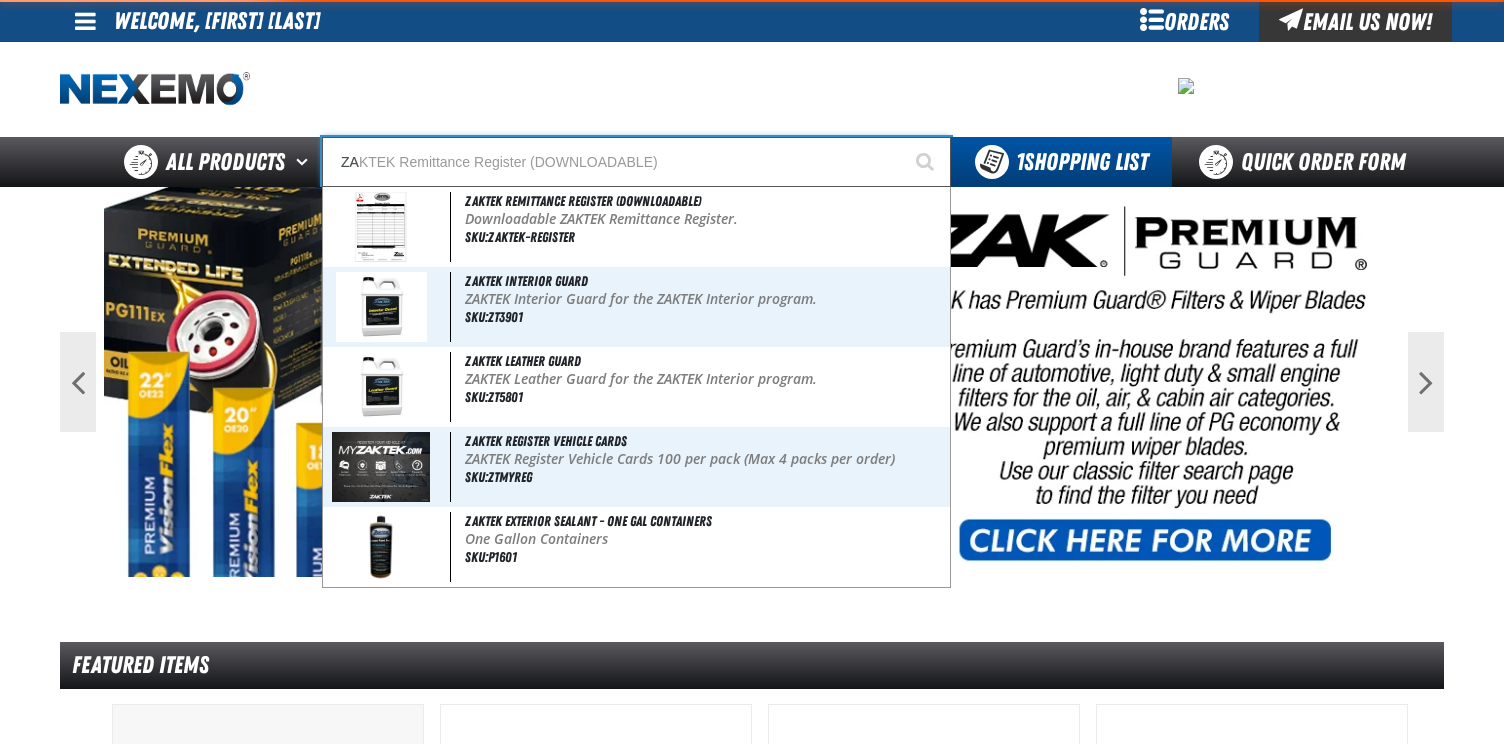 type on "ZAK" 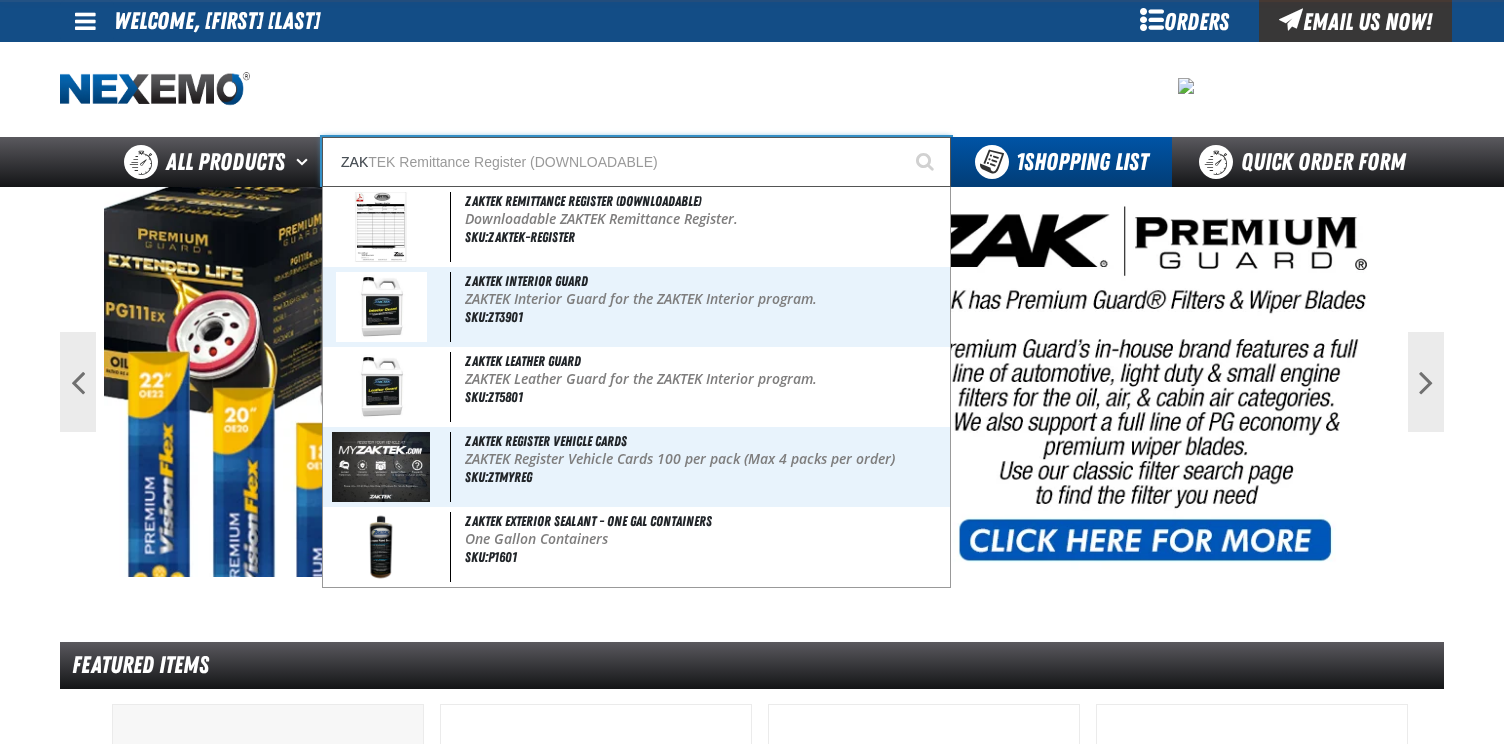 type on "ZAK Products Customer Benefits Portfolio" 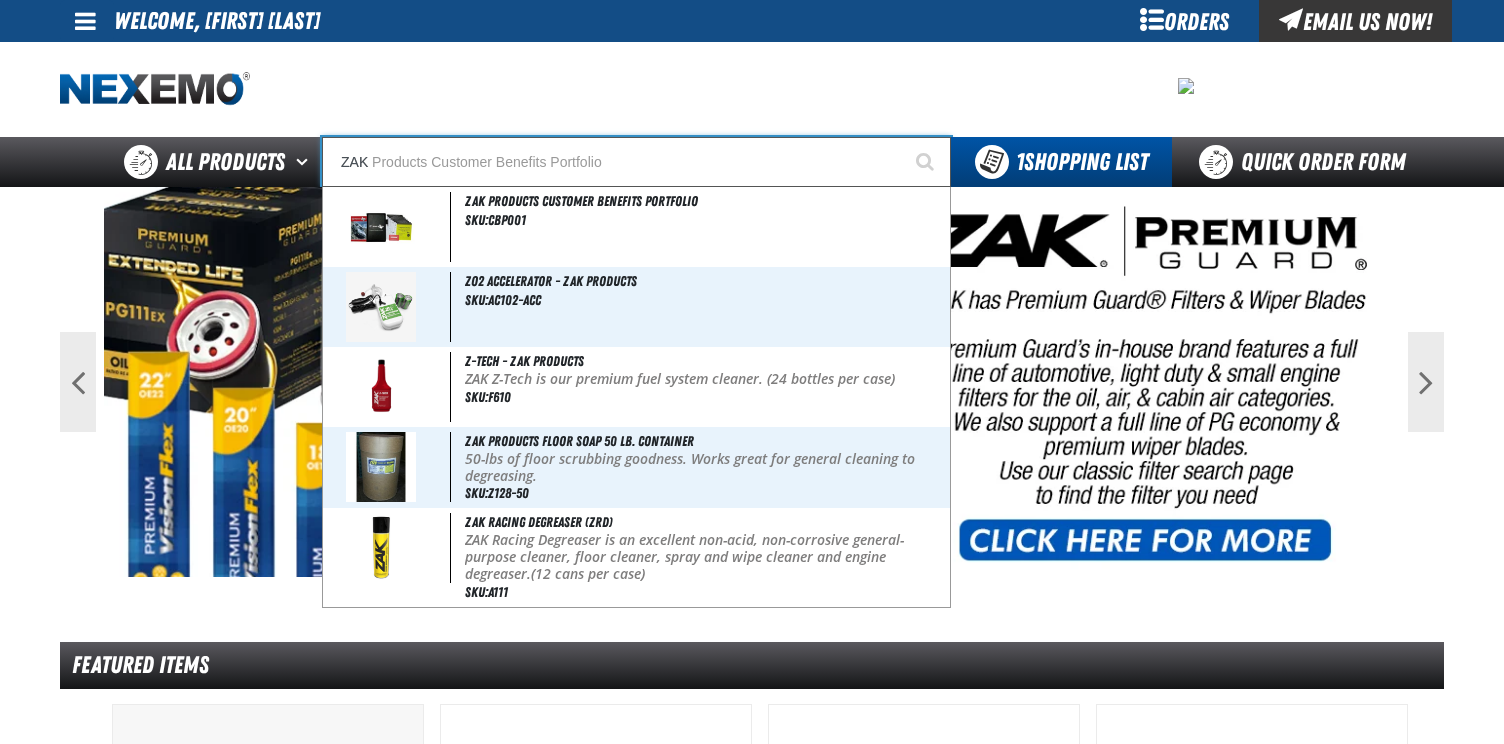 type on "ZAK" 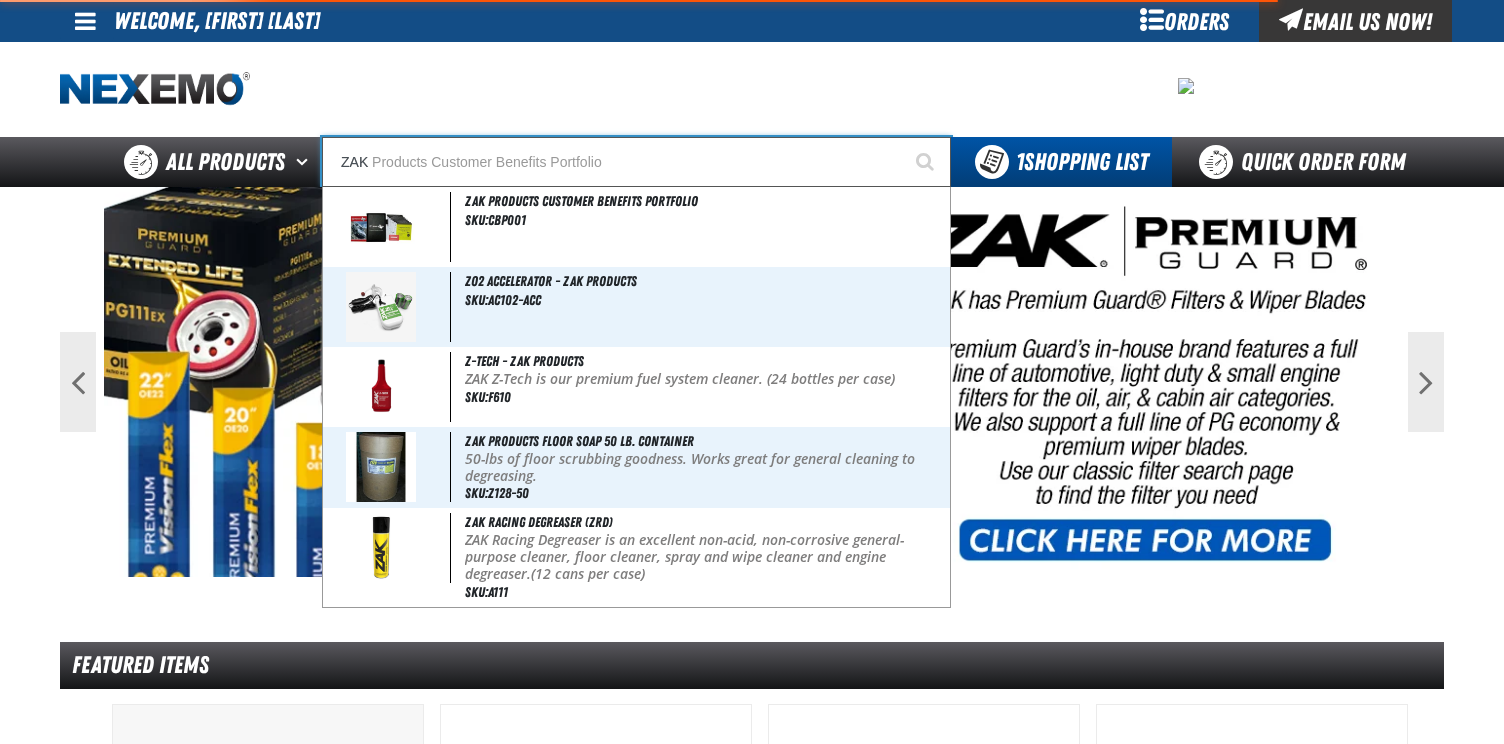 type 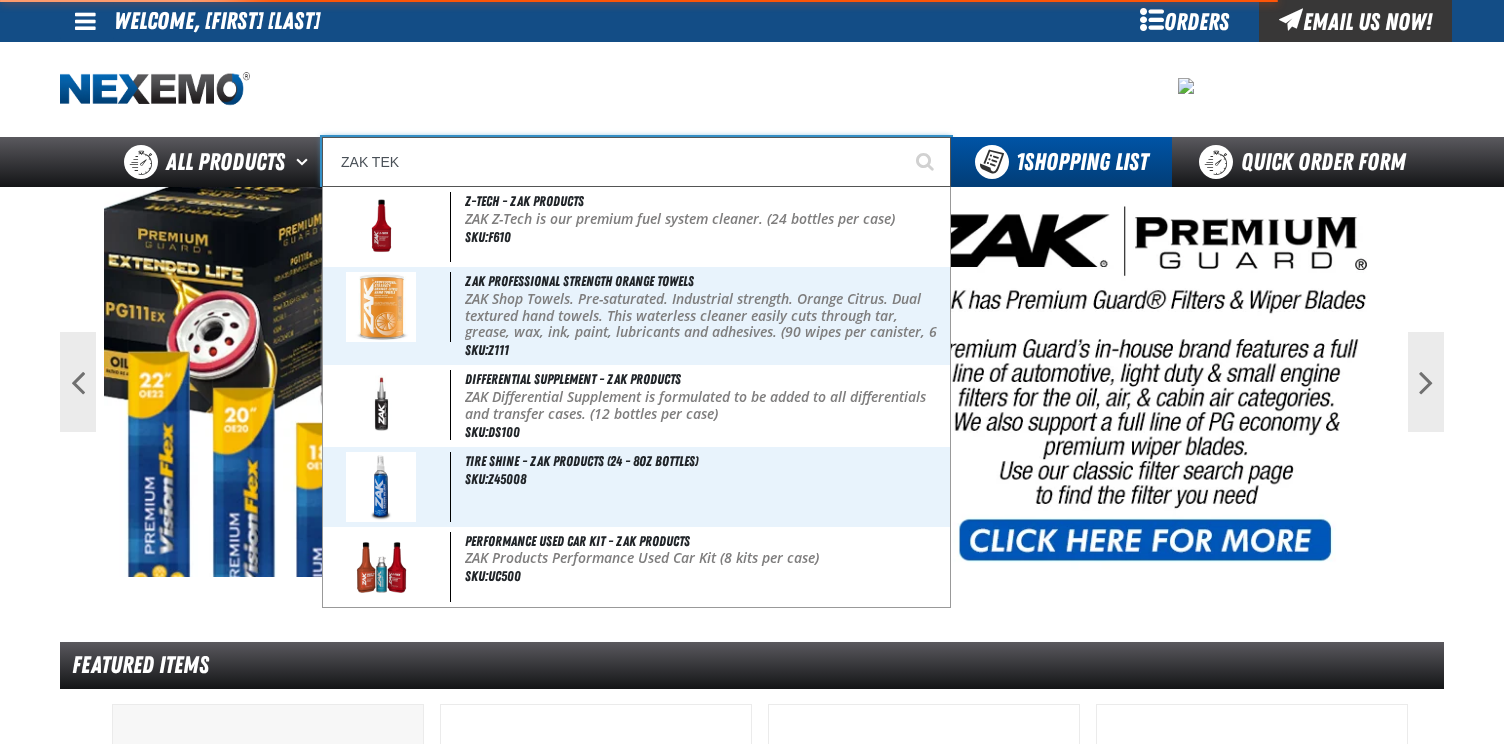 type on "ZAK TEK" 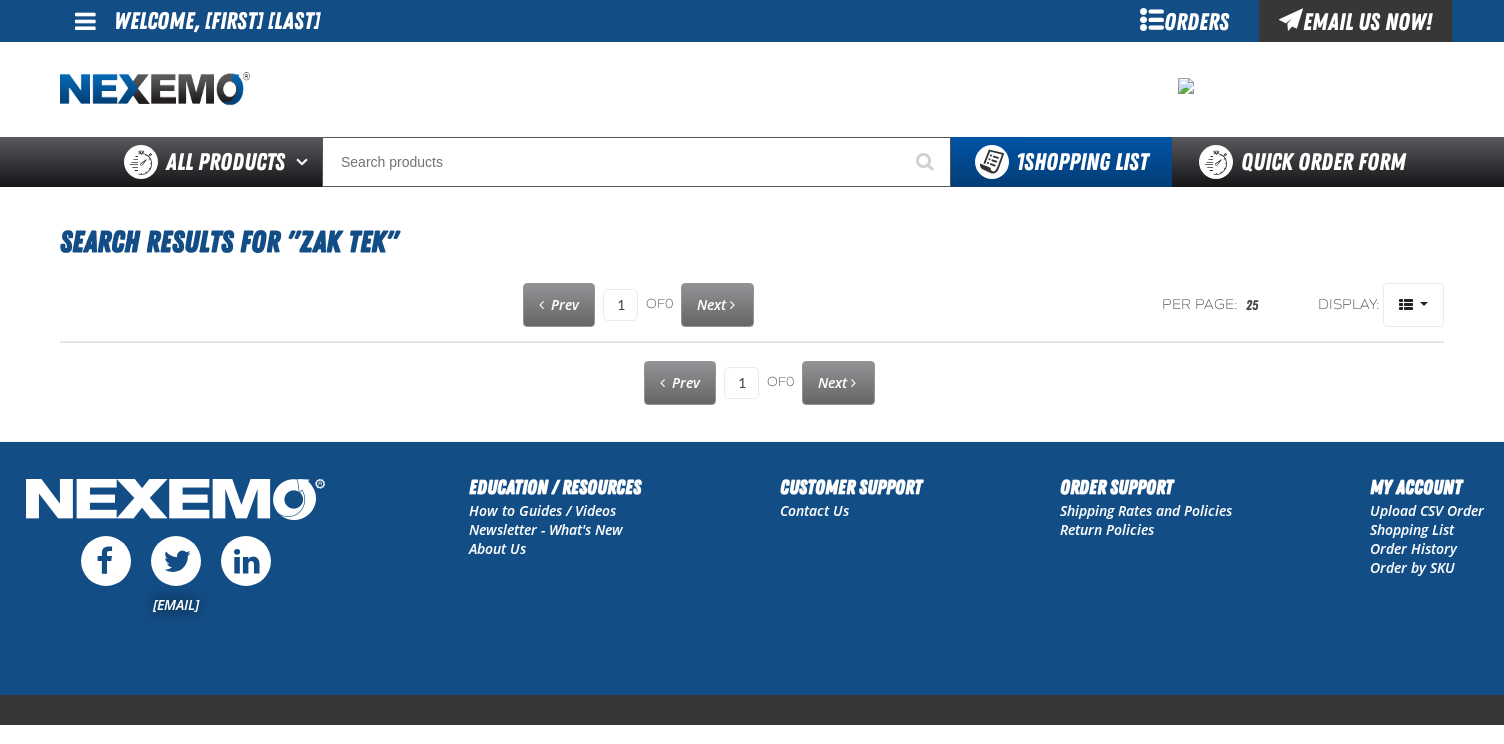 scroll, scrollTop: 0, scrollLeft: 0, axis: both 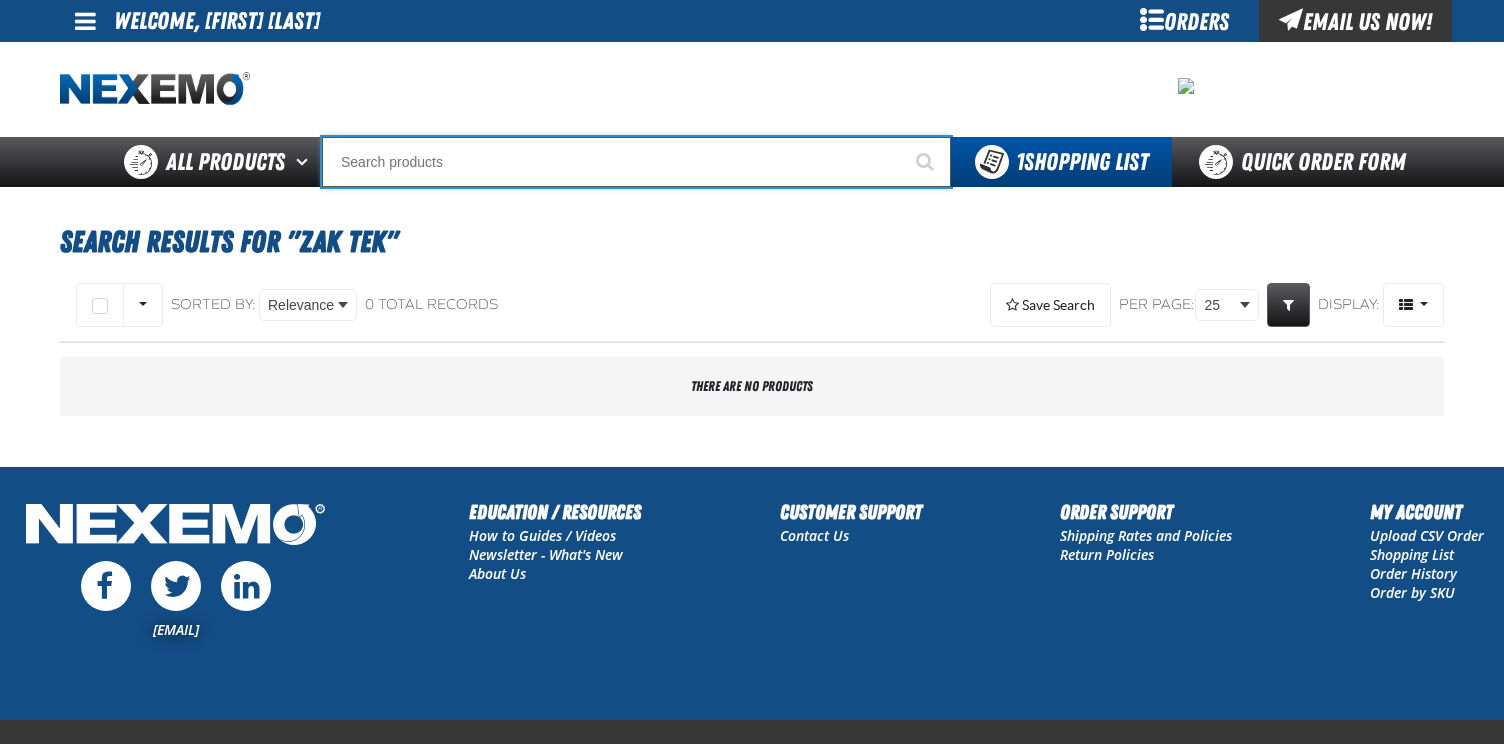 click at bounding box center (636, 162) 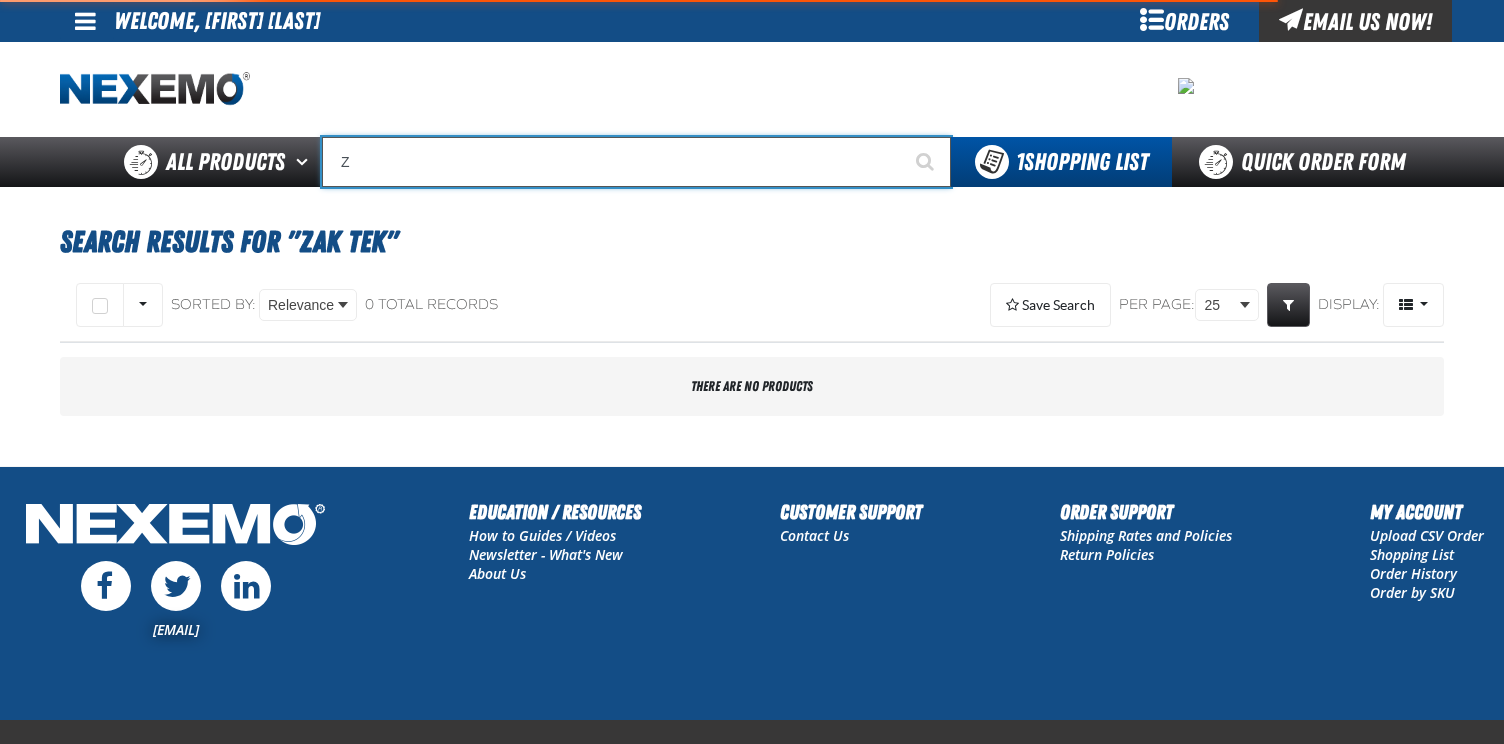 type on "ZA" 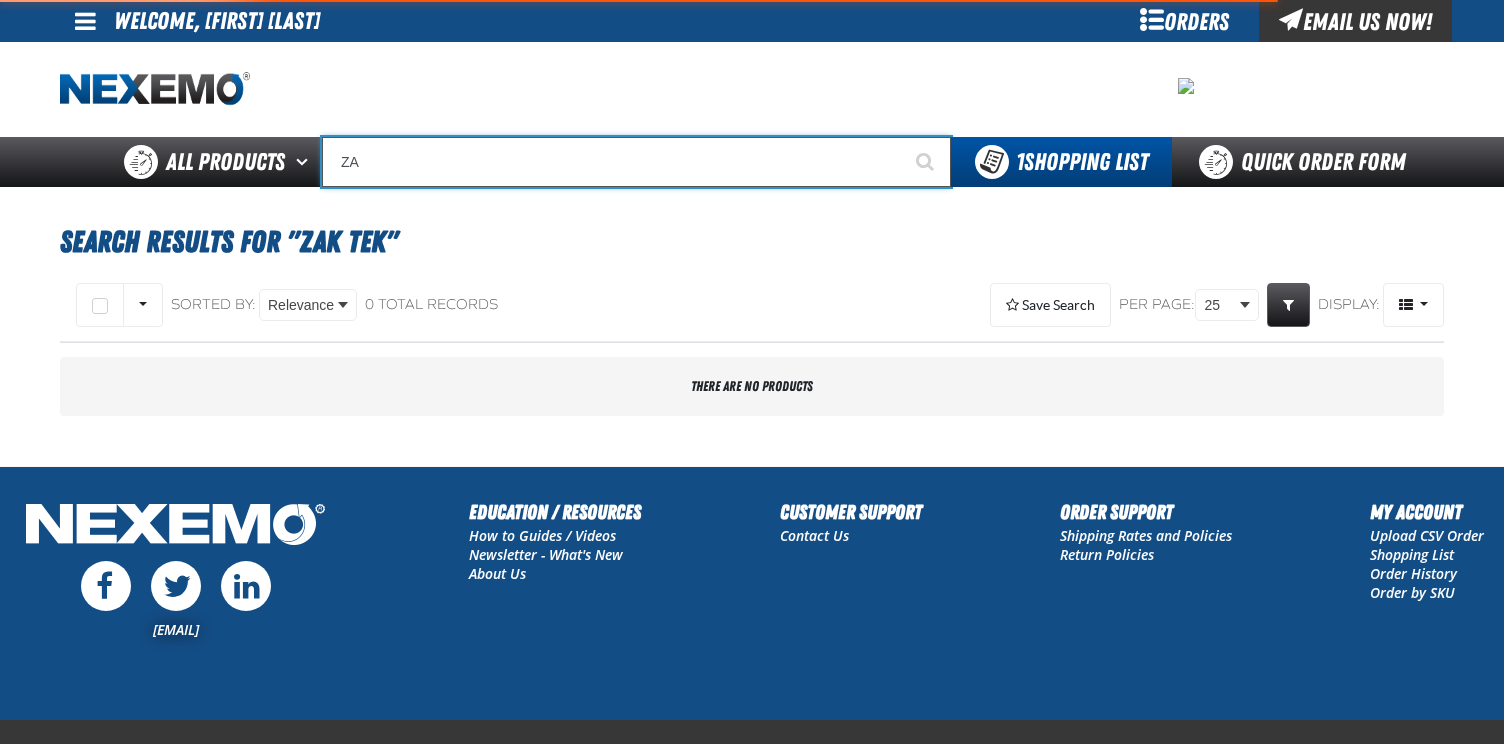 type on "ZAKTEK Remittance Register (DOWNLOADABLE)" 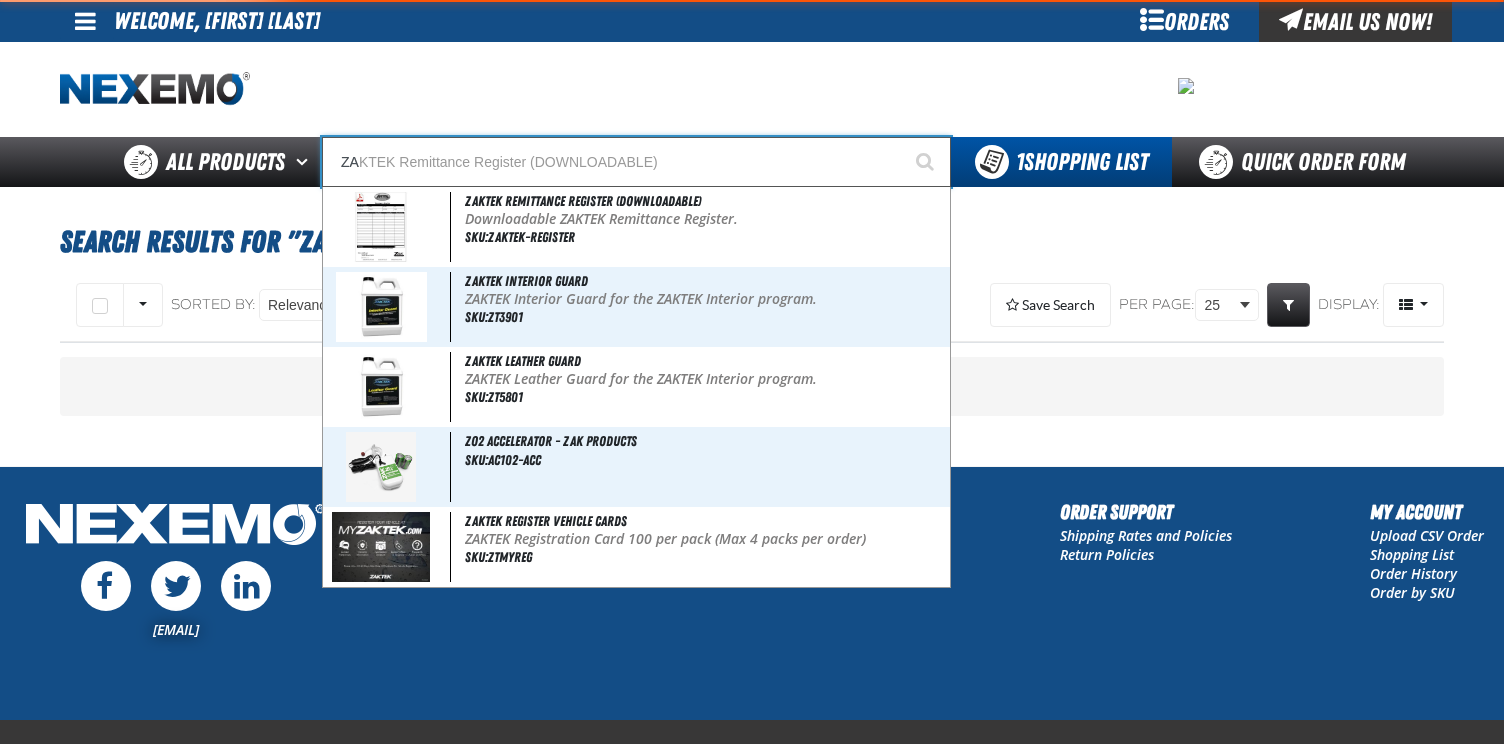 type on "ZAK" 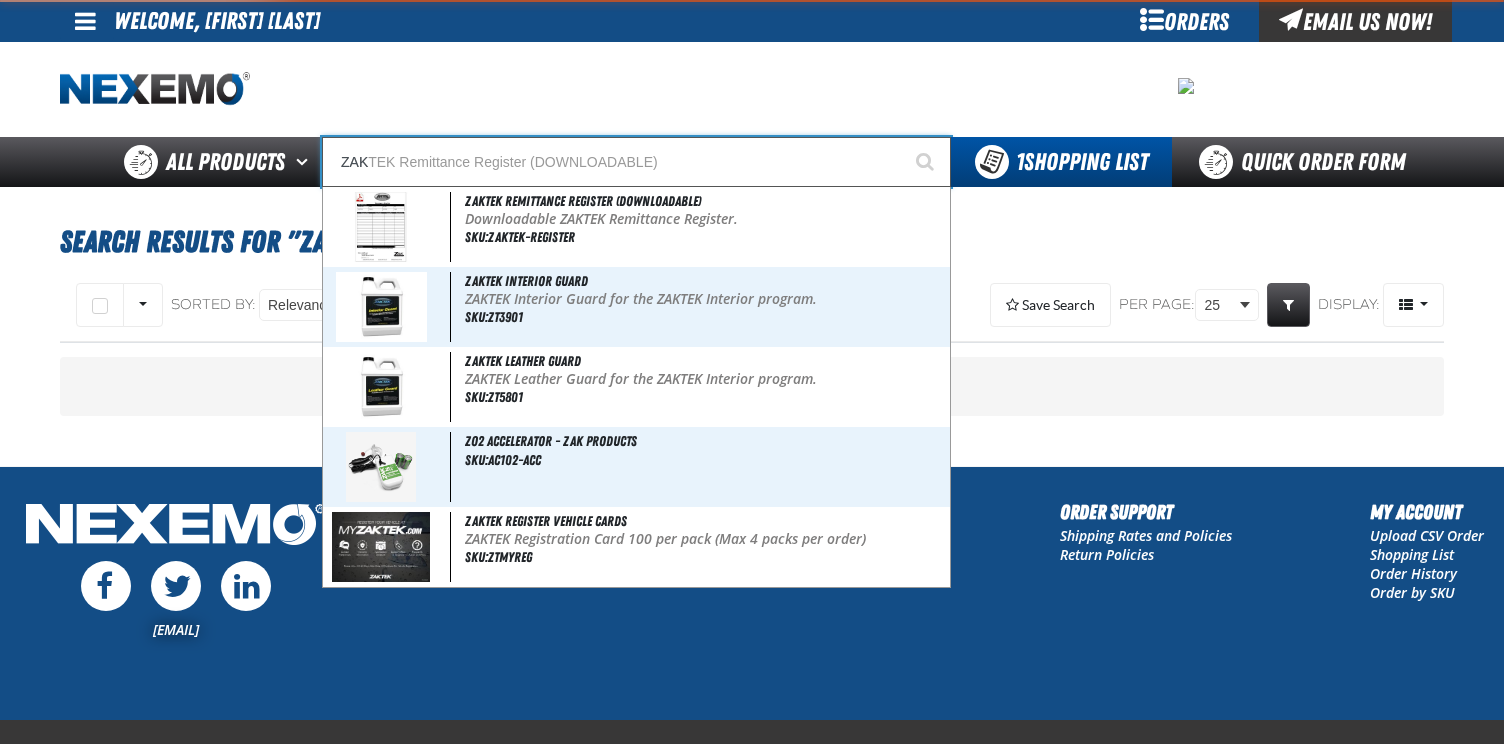 type on "ZAK Products Customer Benefits Portfolio" 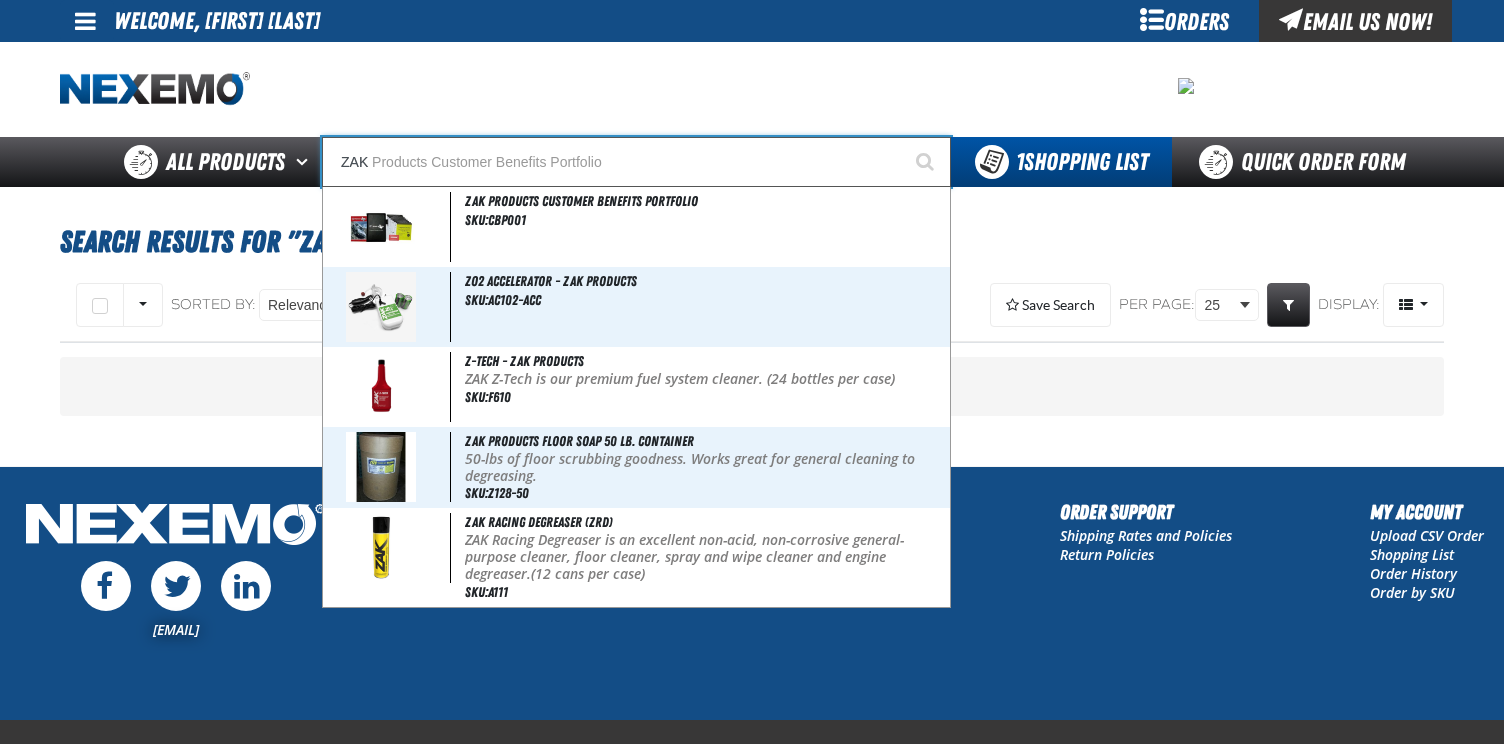 type 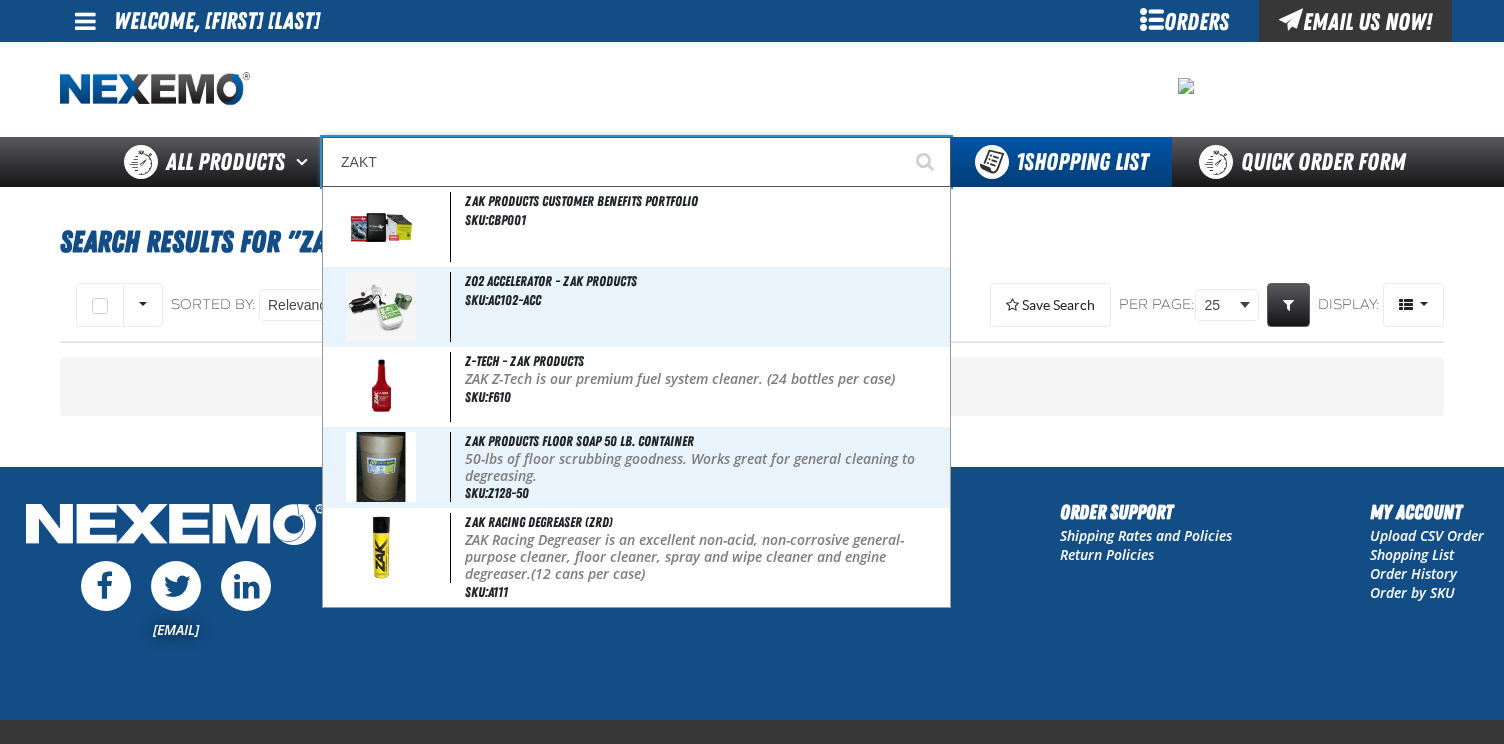 type on "ZAKTEK Remittance Register (DOWNLOADABLE)" 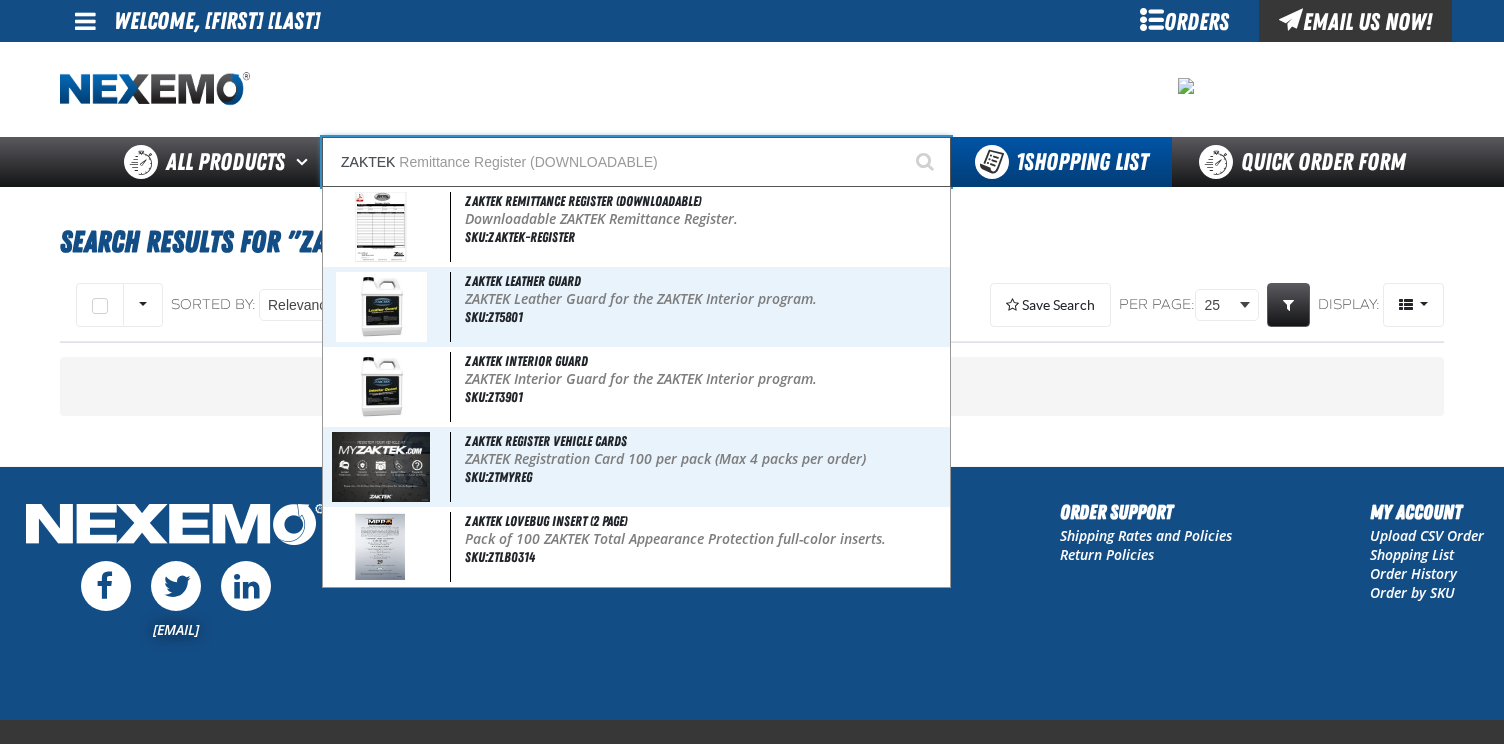 type on "ZAKTEK" 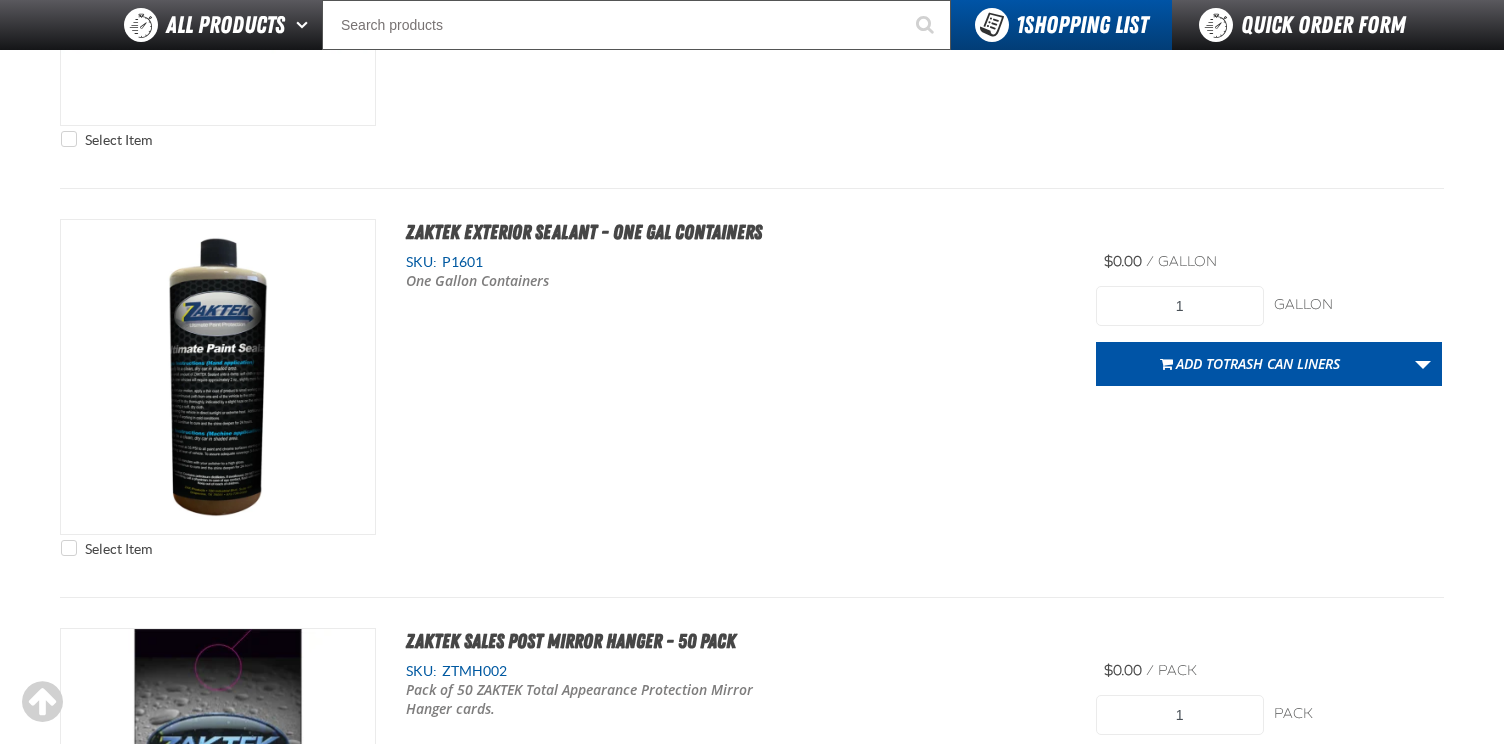 scroll, scrollTop: 3800, scrollLeft: 0, axis: vertical 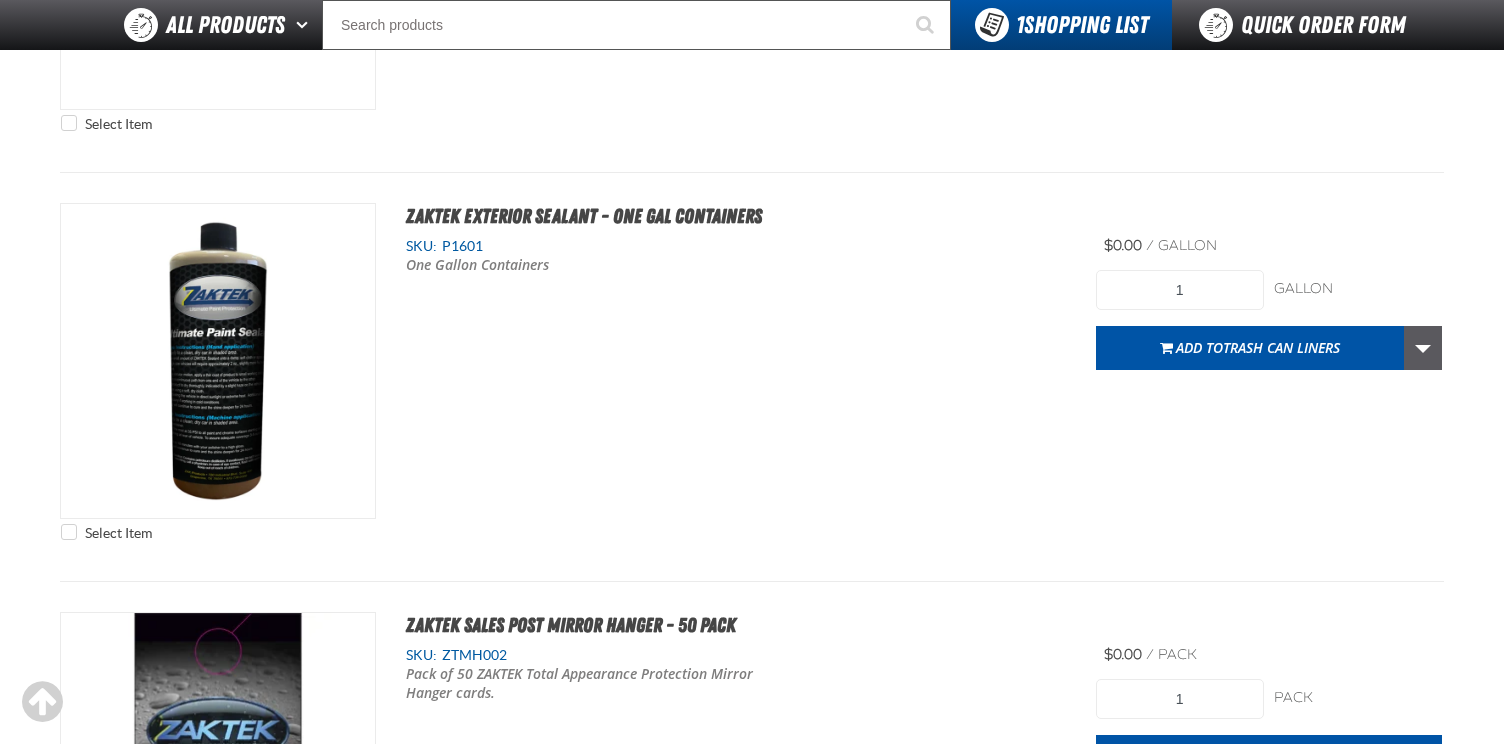 click at bounding box center [1423, 348] 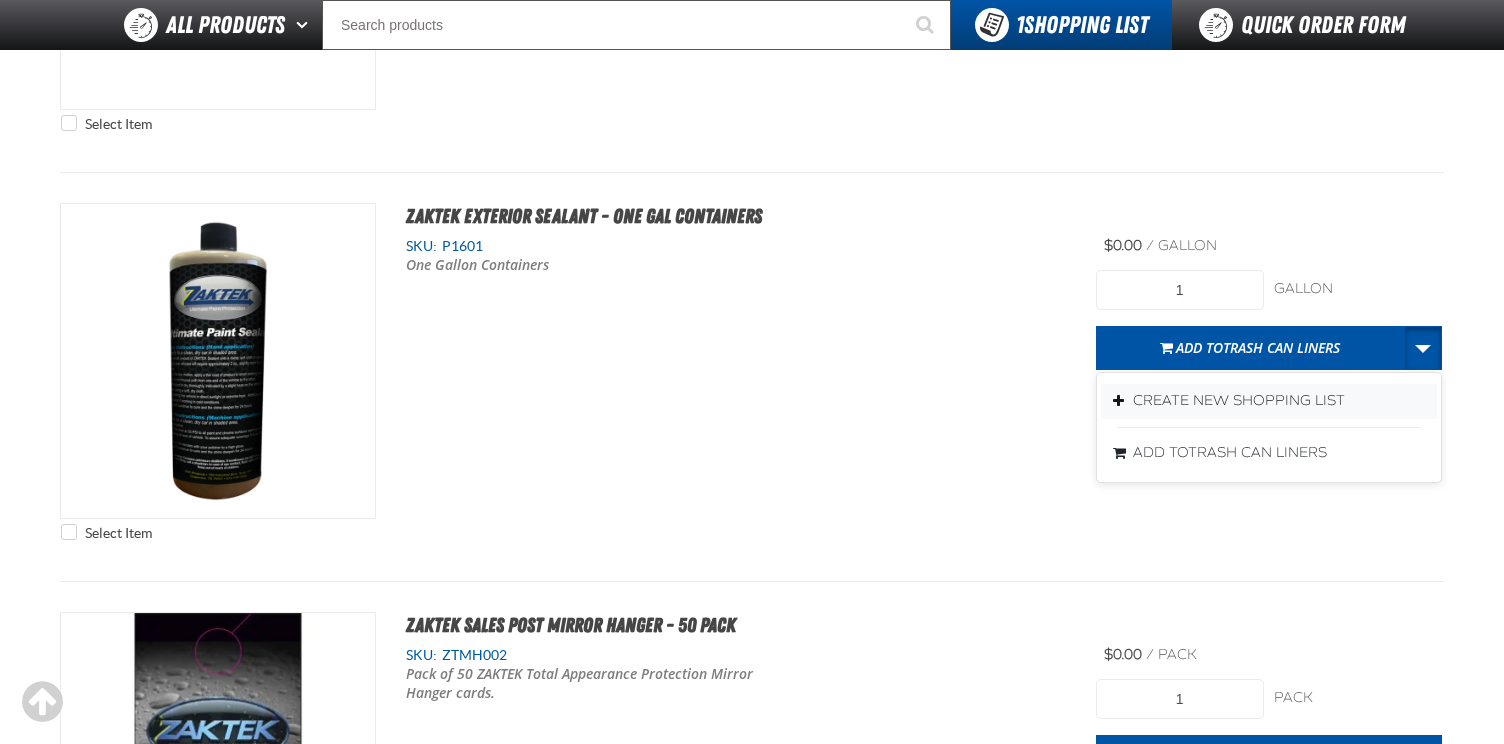 click on "Create New Shopping List" at bounding box center (1269, 401) 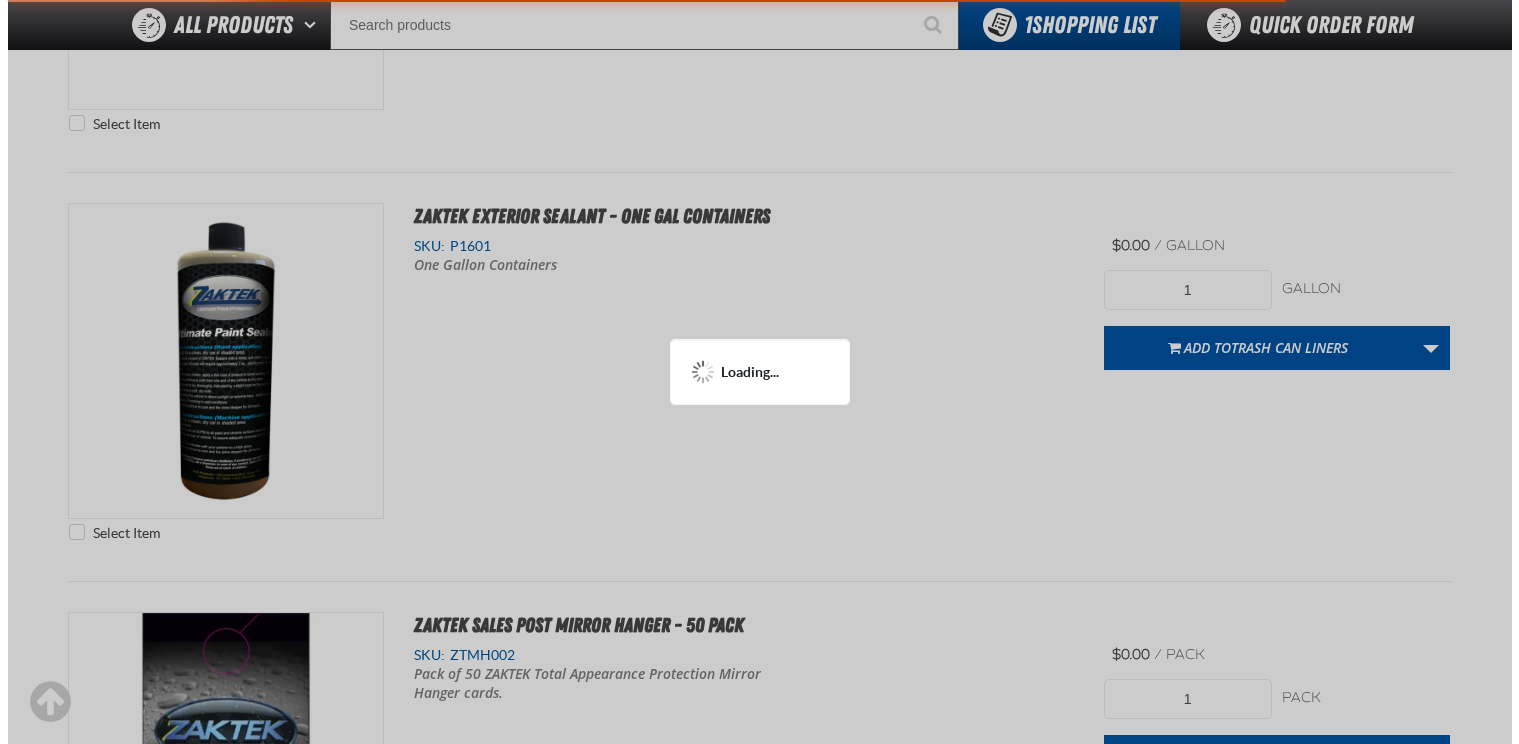 scroll, scrollTop: 0, scrollLeft: 0, axis: both 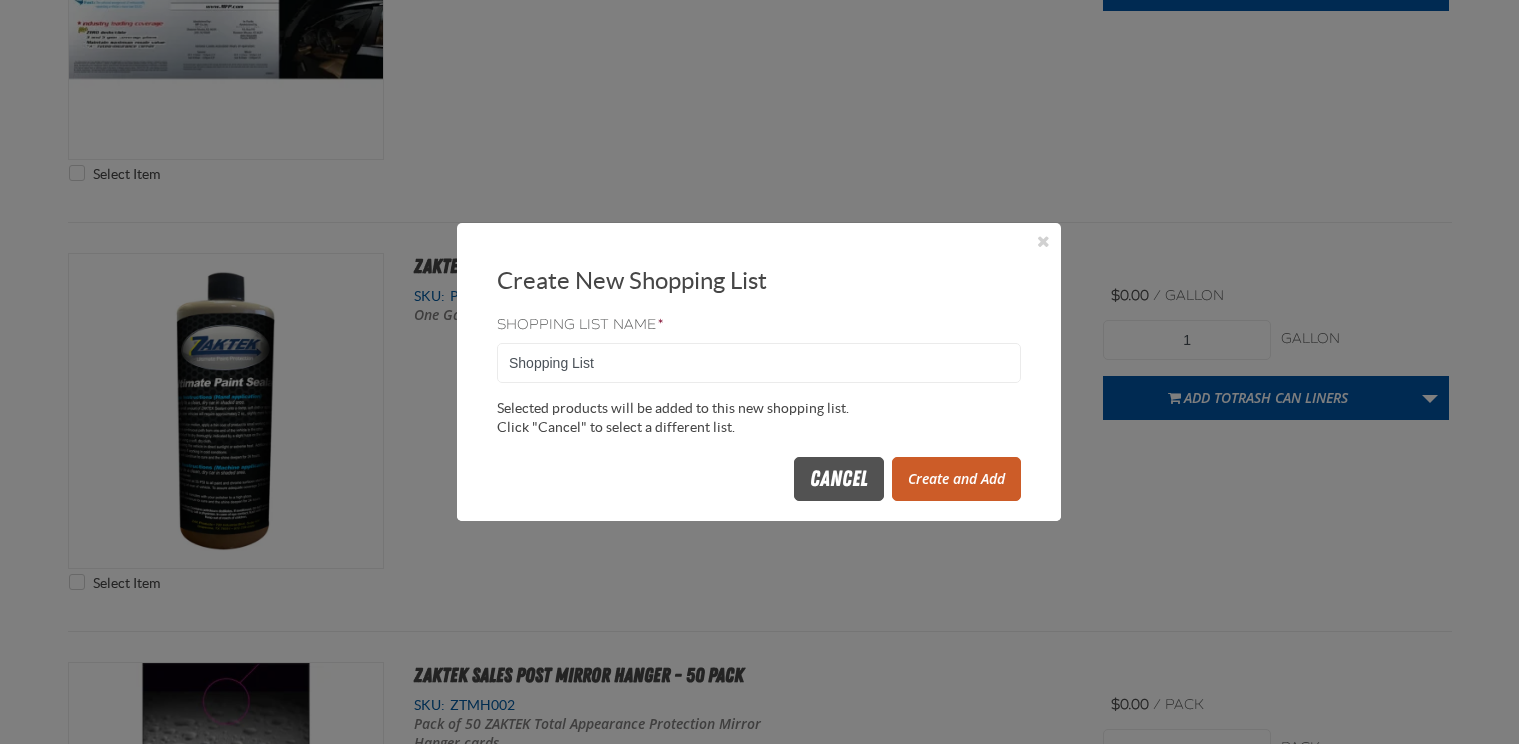 click on "Cancel" at bounding box center (839, 479) 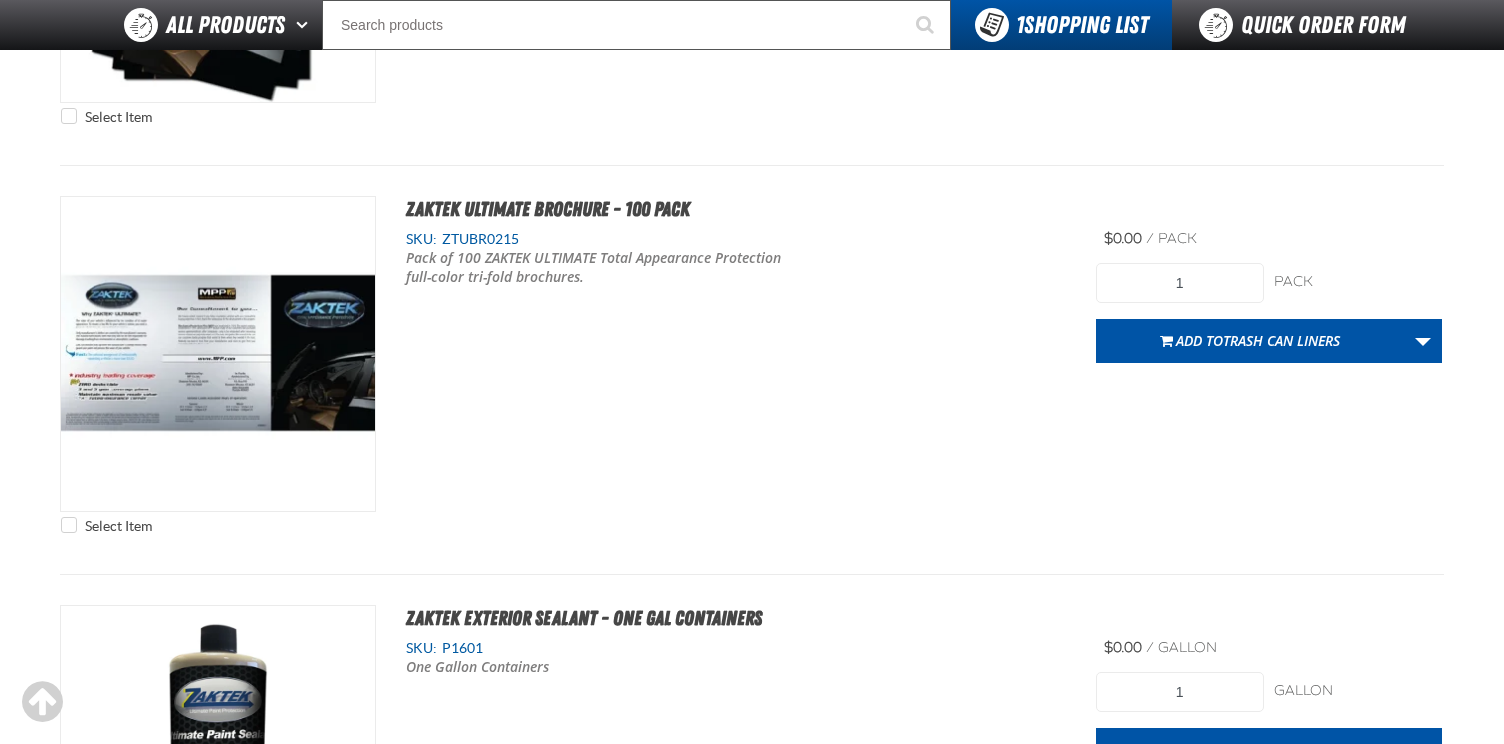 scroll, scrollTop: 3700, scrollLeft: 0, axis: vertical 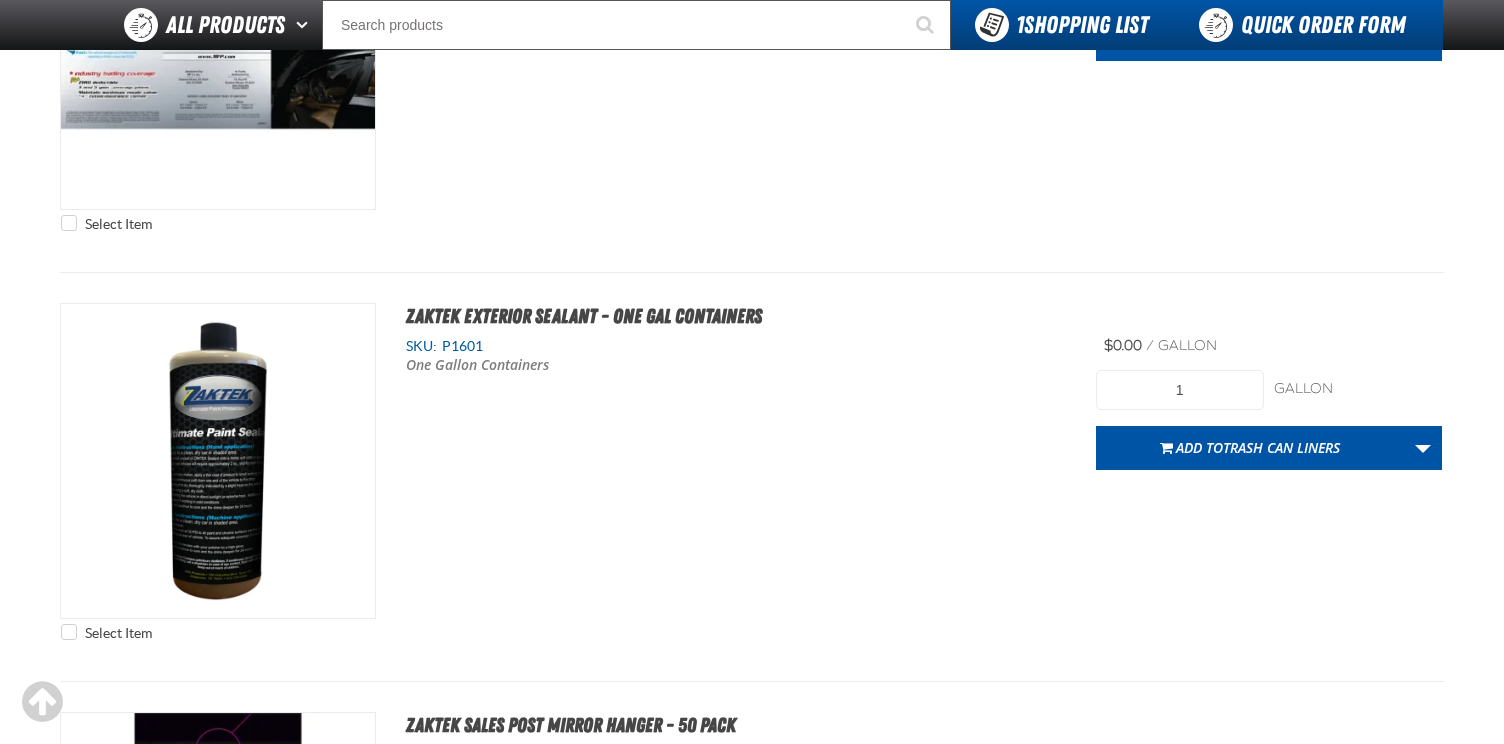 click on "Quick Order Form" at bounding box center [1307, 25] 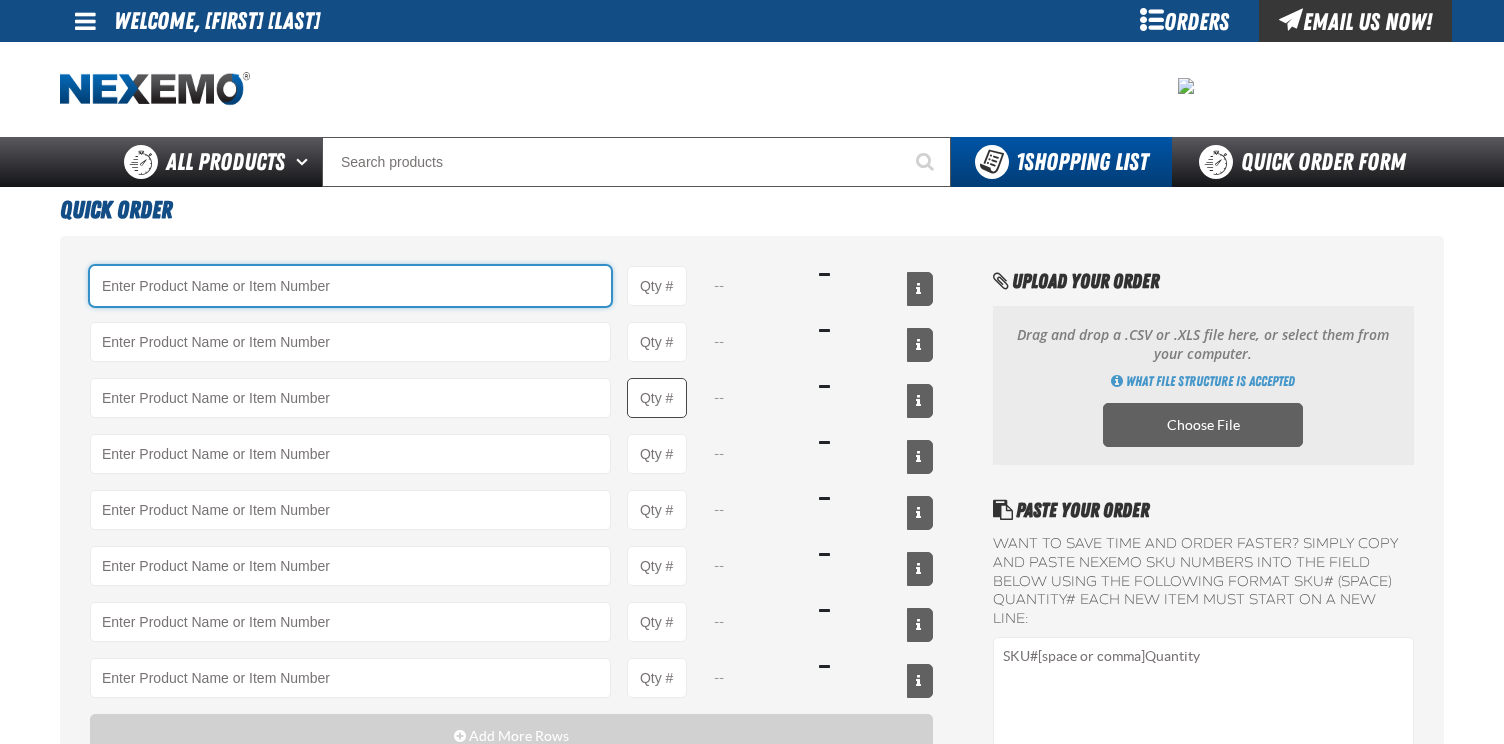 scroll, scrollTop: 0, scrollLeft: 0, axis: both 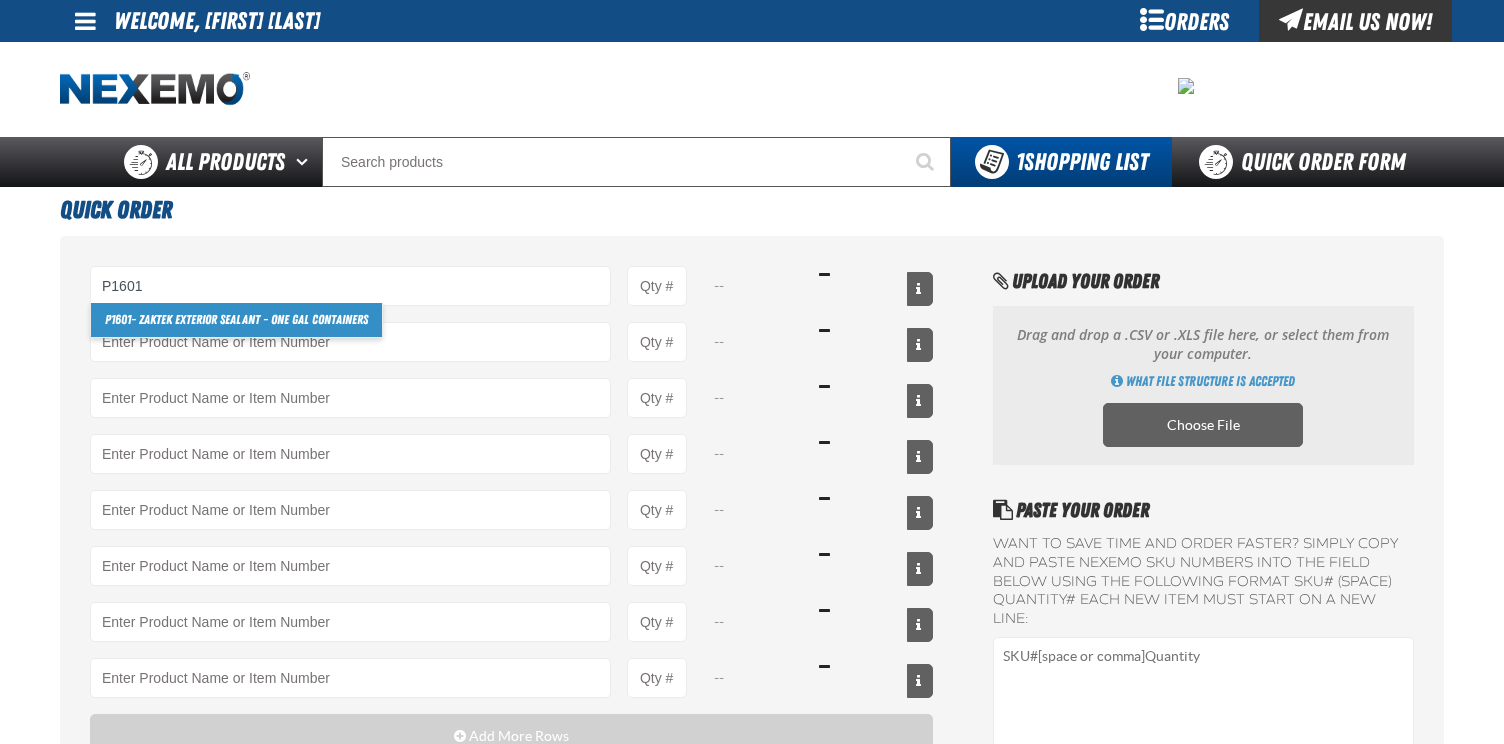 click on "P1601  - ZAKTEK Exterior Sealant - One Gal Containers" at bounding box center [236, 320] 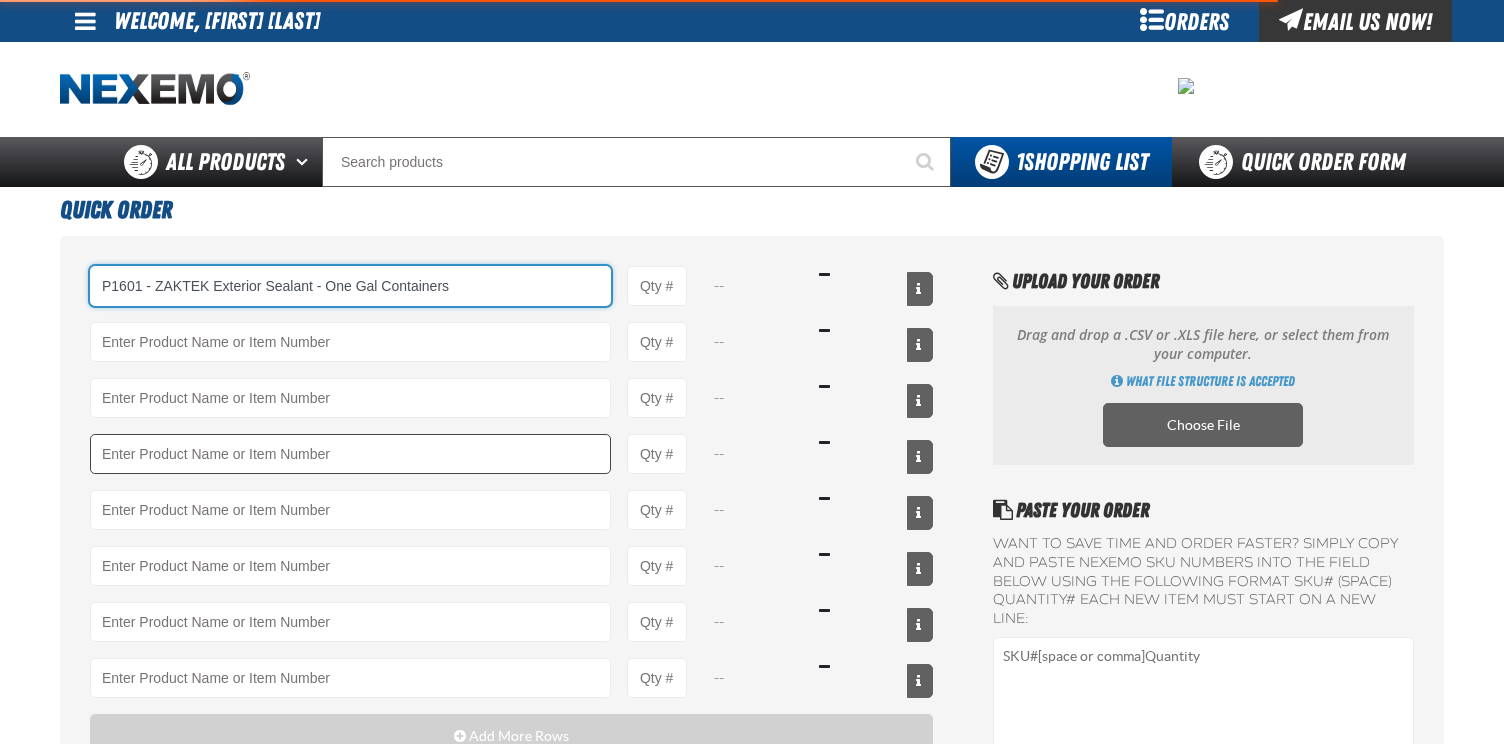 type on "P1601 - ZAKTEK Exterior Sealant - One Gal Containers" 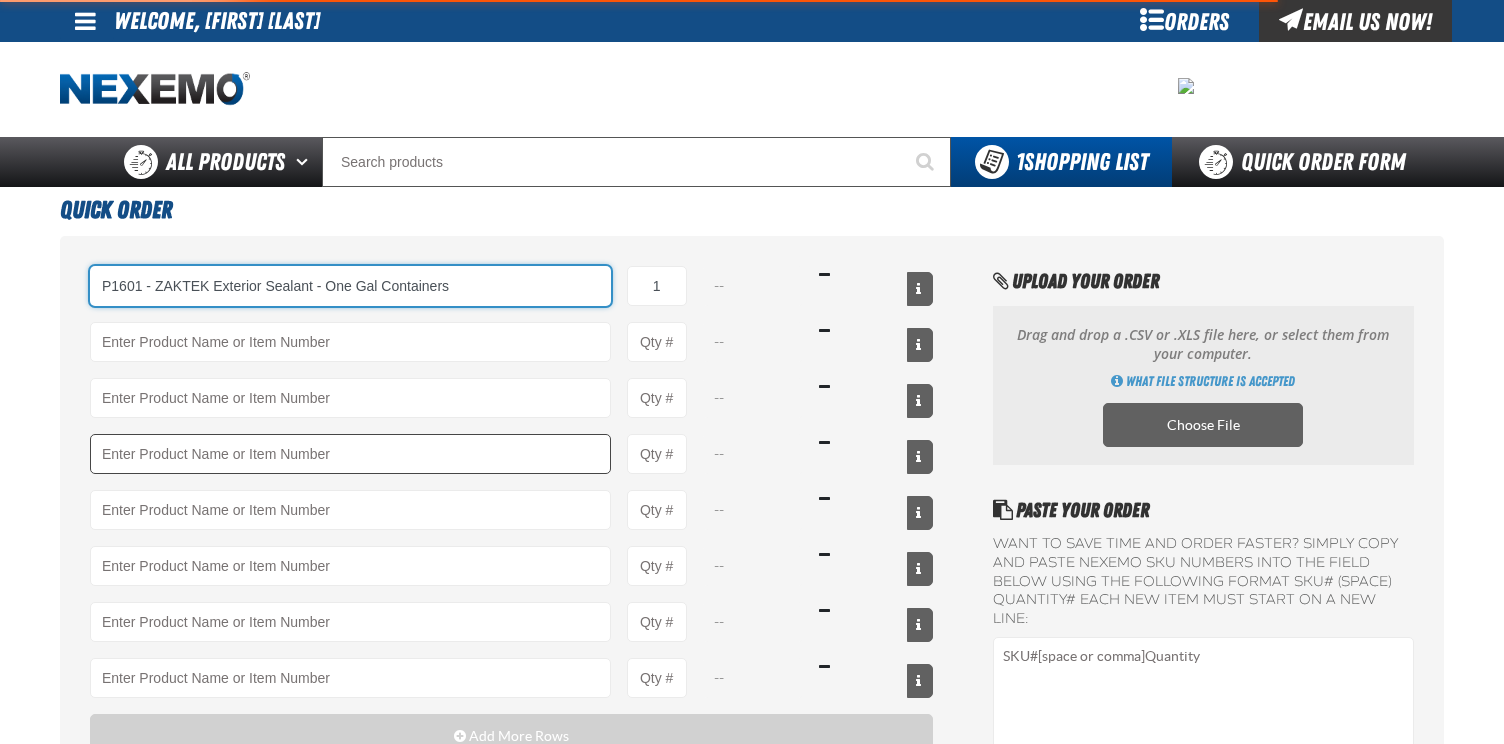 select on "gallon" 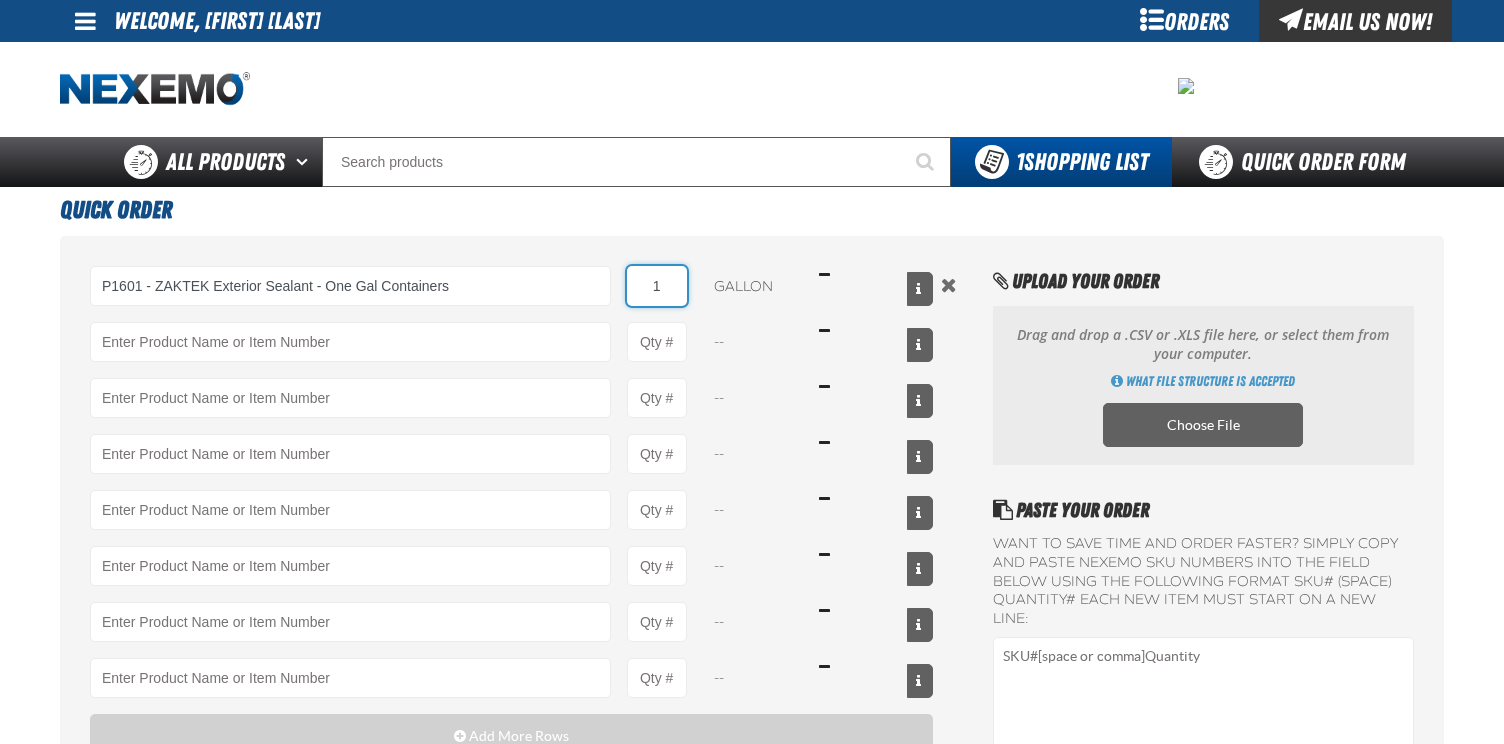 click on "1" at bounding box center (657, 286) 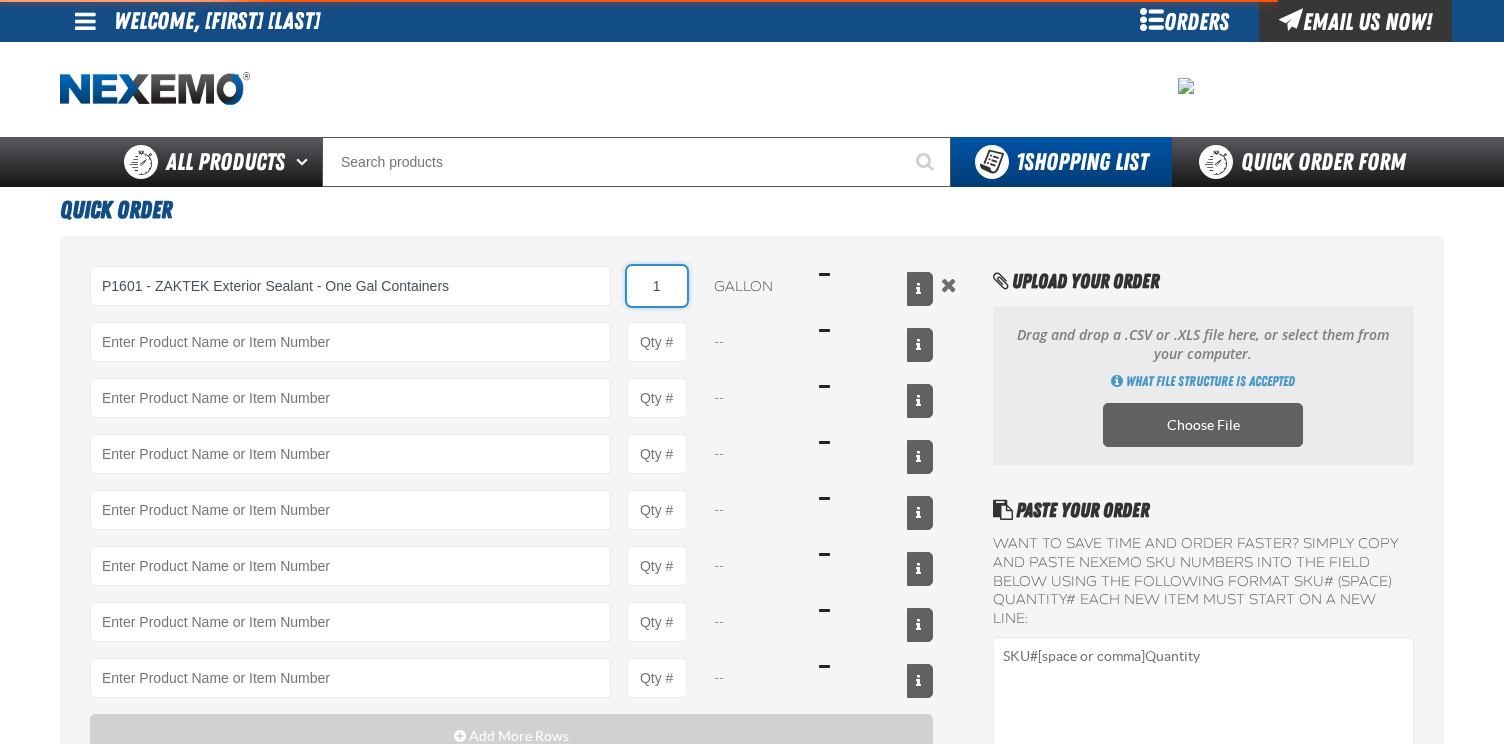 type on "P1601 - ZAKTEK Exterior Sealant - One Gal Containers" 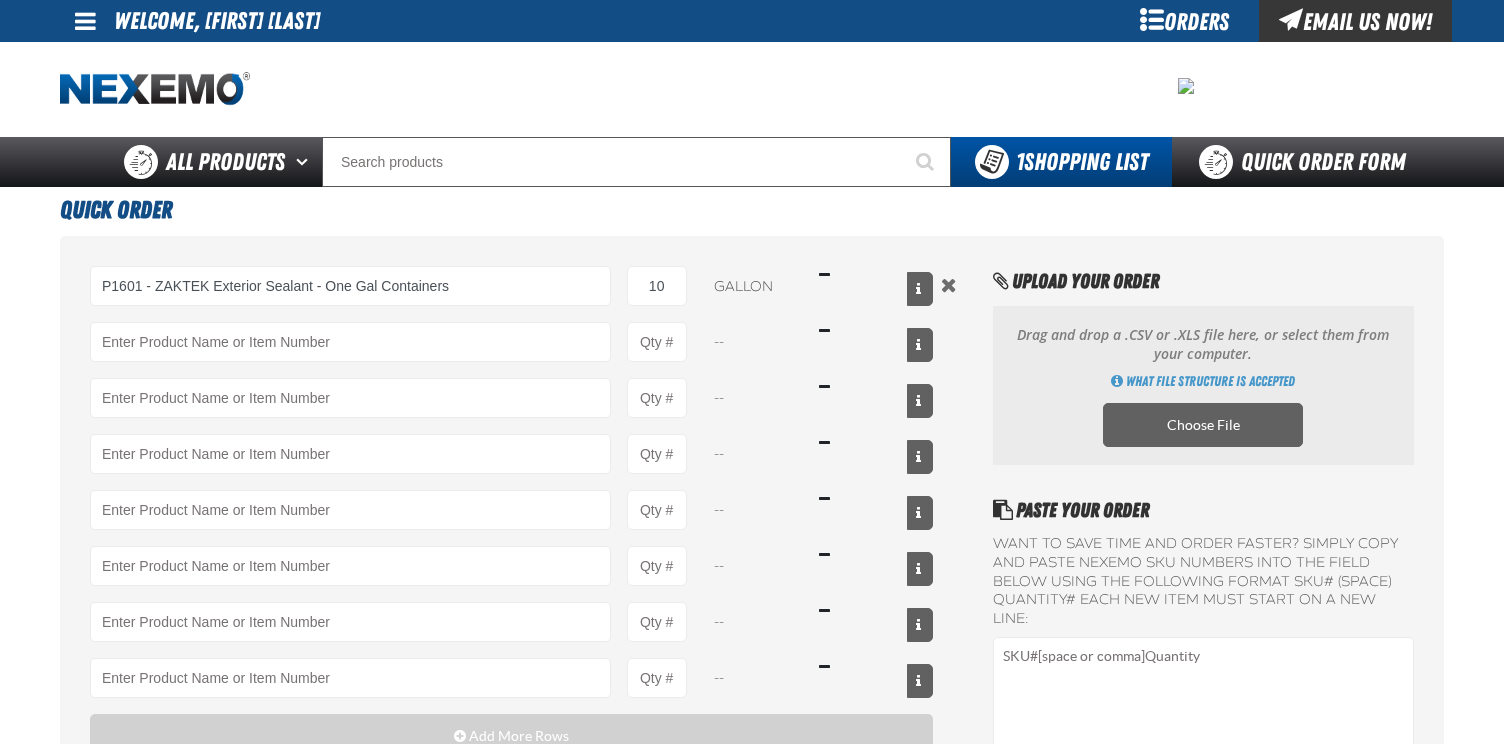 click on "Quick Order" at bounding box center [752, 207] 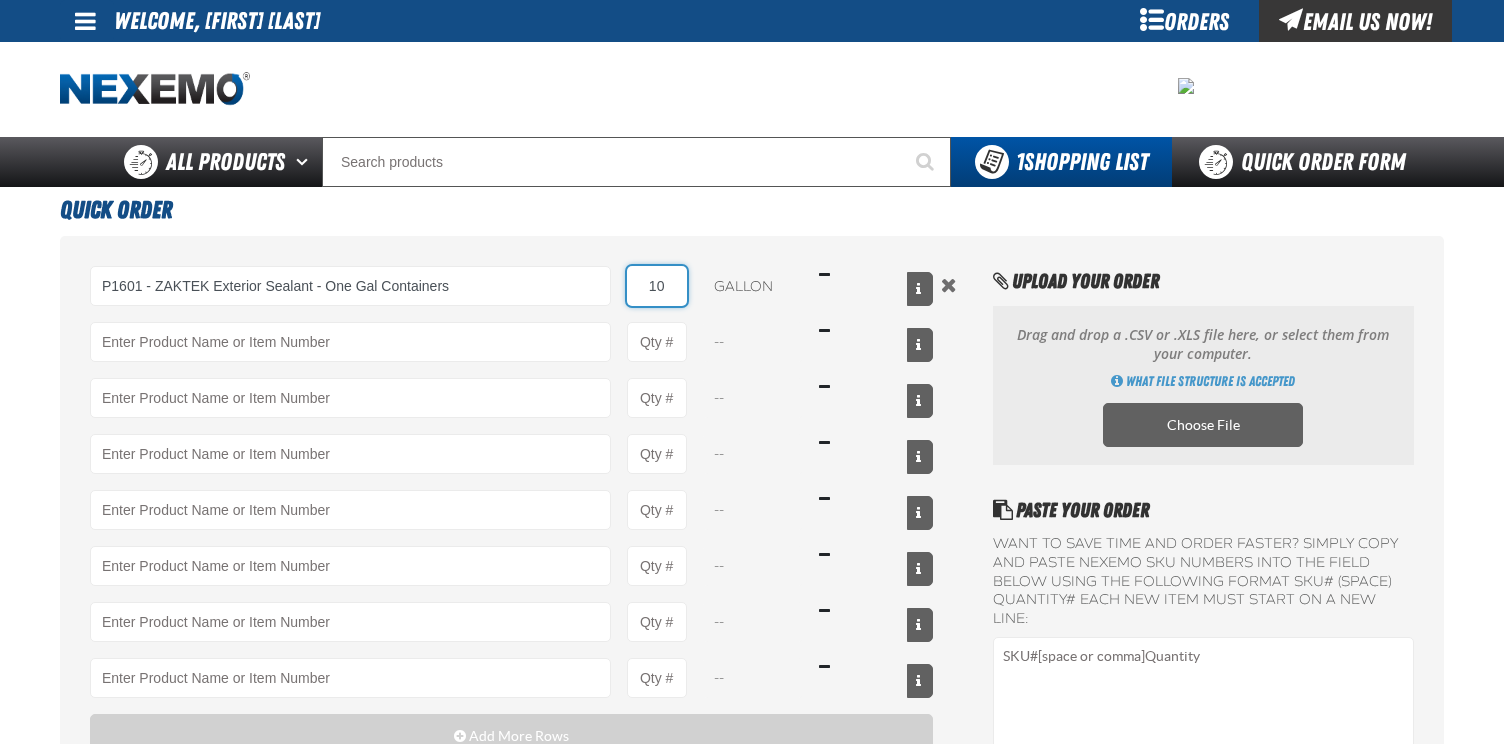 drag, startPoint x: 667, startPoint y: 285, endPoint x: 640, endPoint y: 282, distance: 27.166155 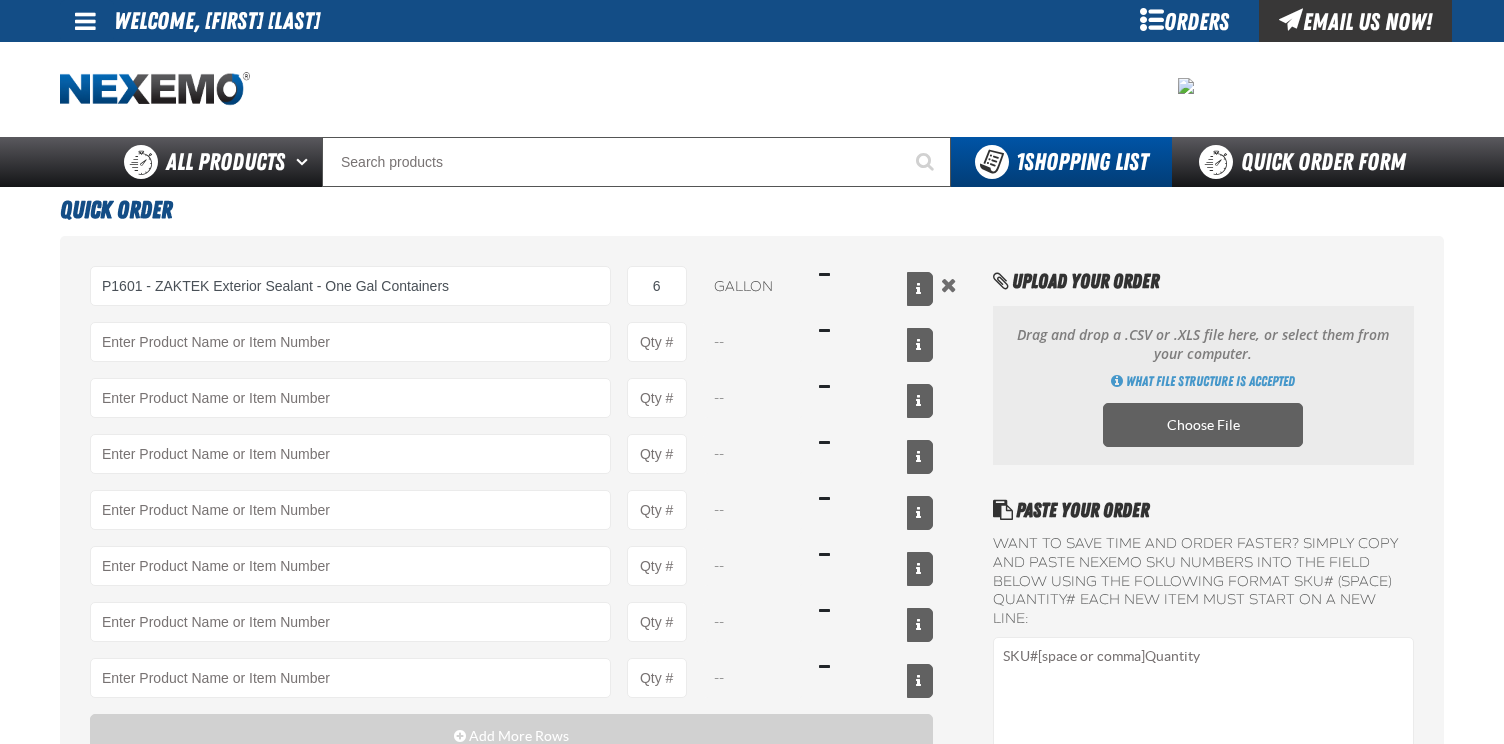 click on "Quick Order" at bounding box center [752, 207] 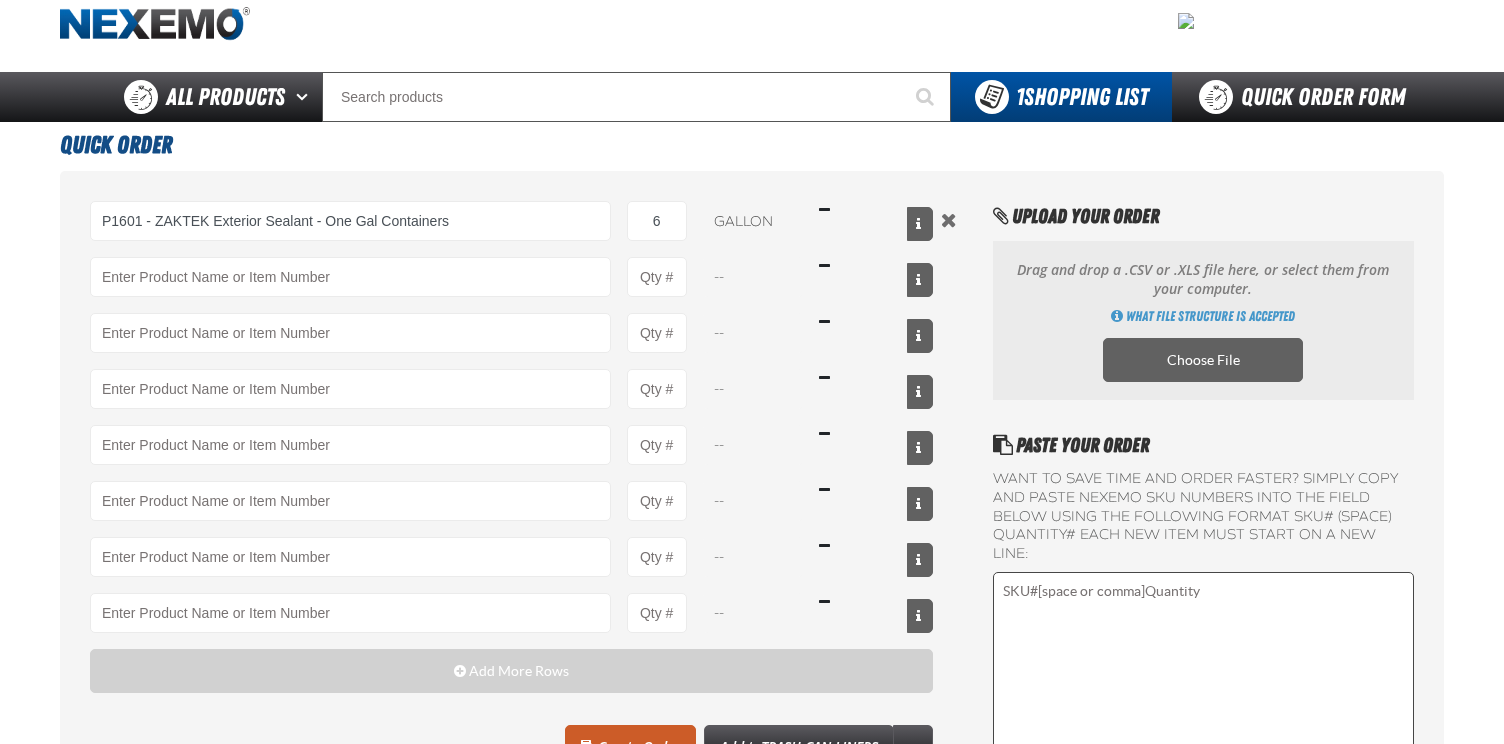 scroll, scrollTop: 100, scrollLeft: 0, axis: vertical 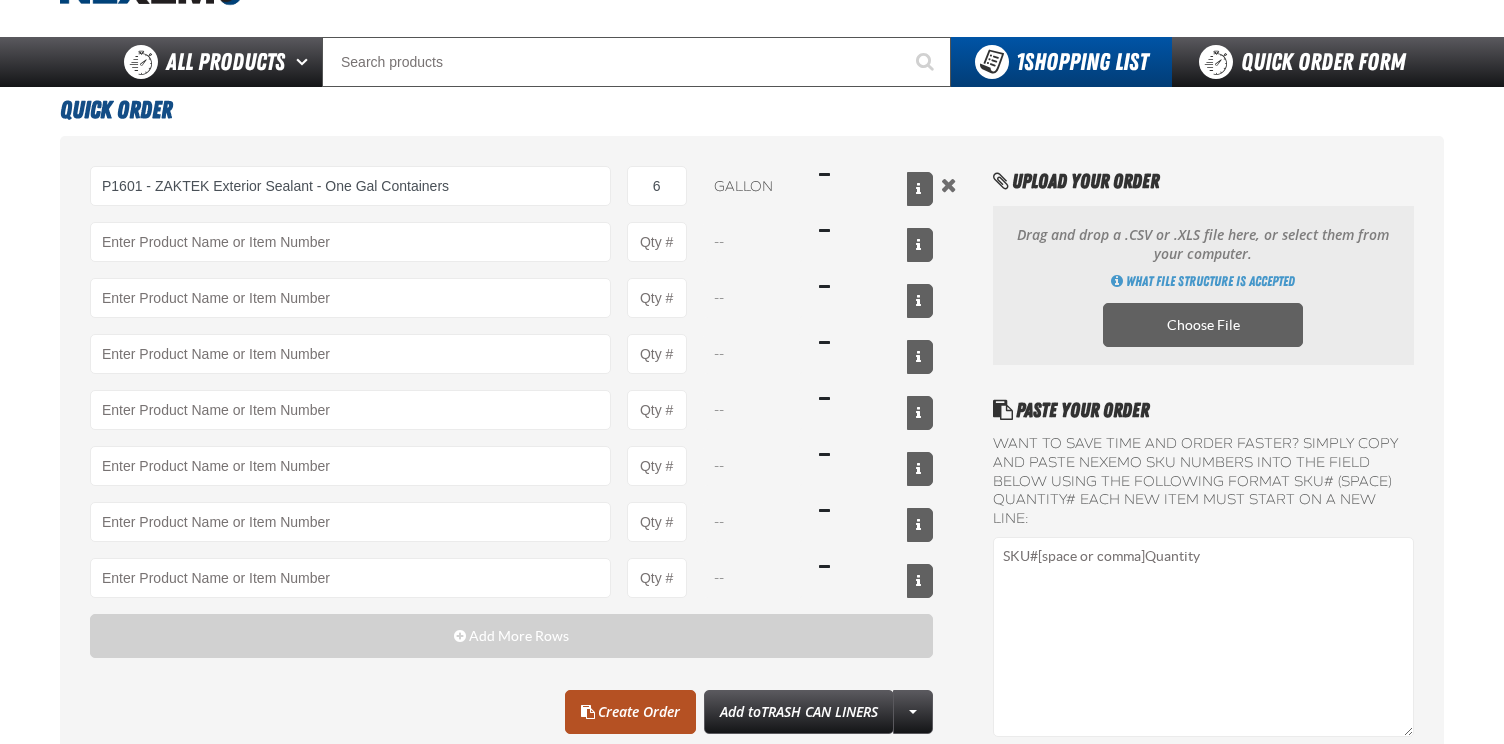 click on "Create Order" at bounding box center (630, 712) 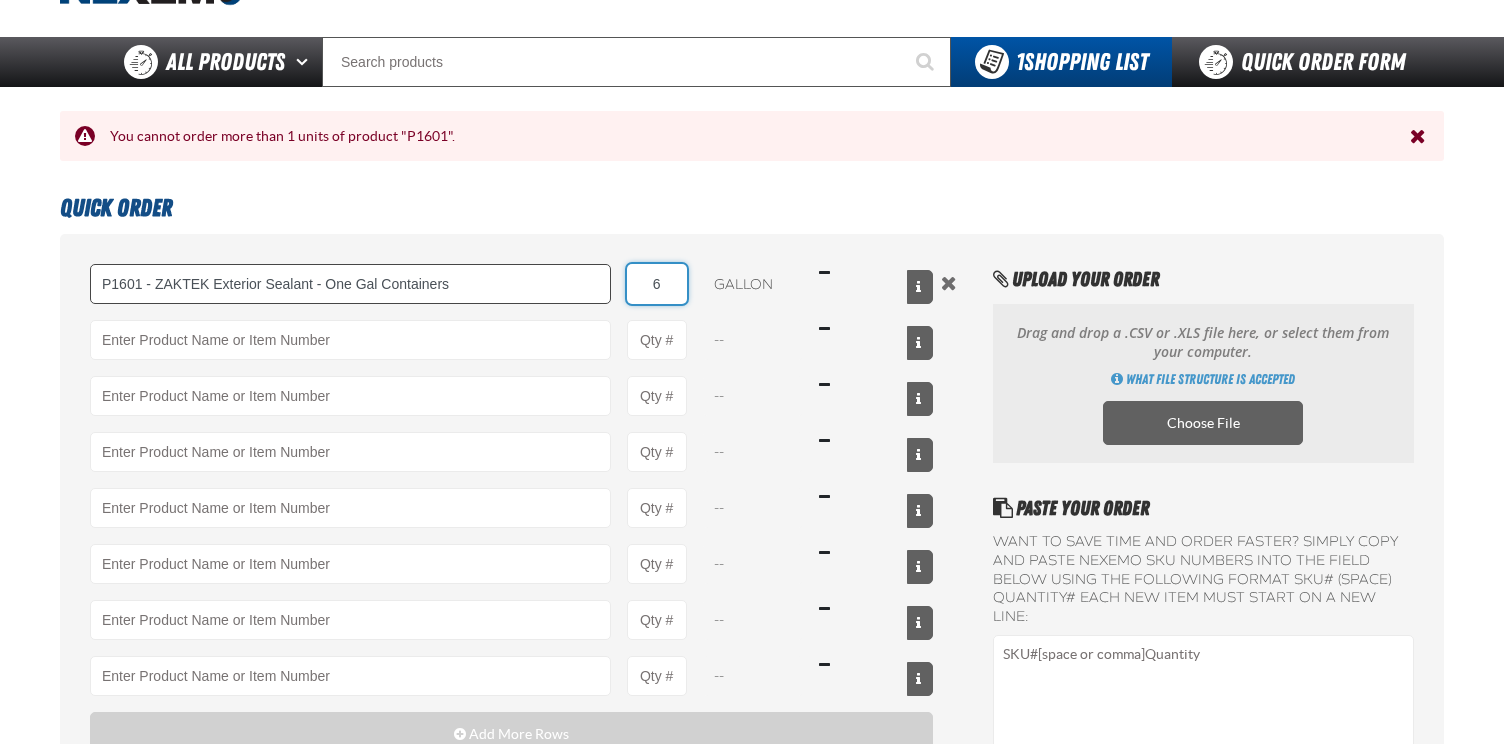 drag, startPoint x: 668, startPoint y: 289, endPoint x: 584, endPoint y: 274, distance: 85.32877 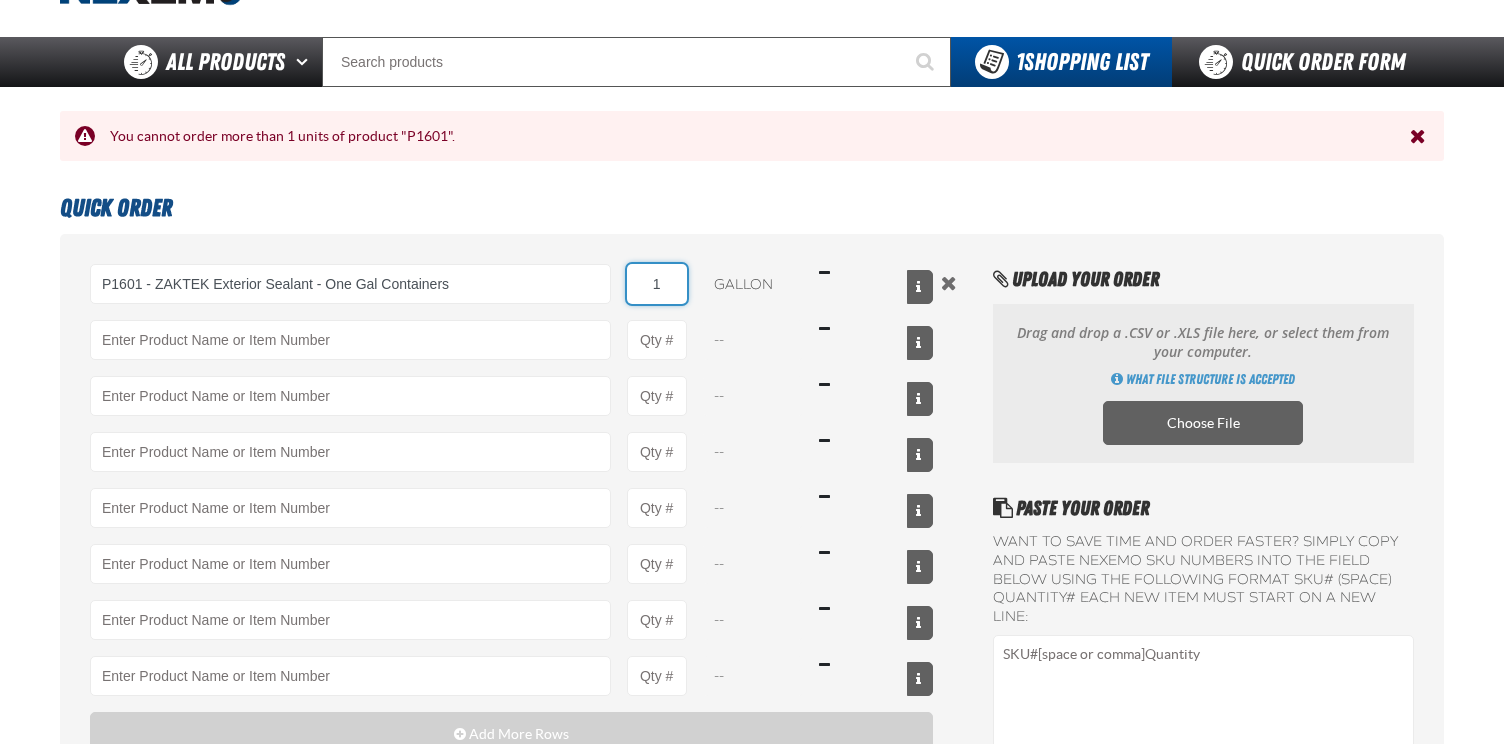 type on "1" 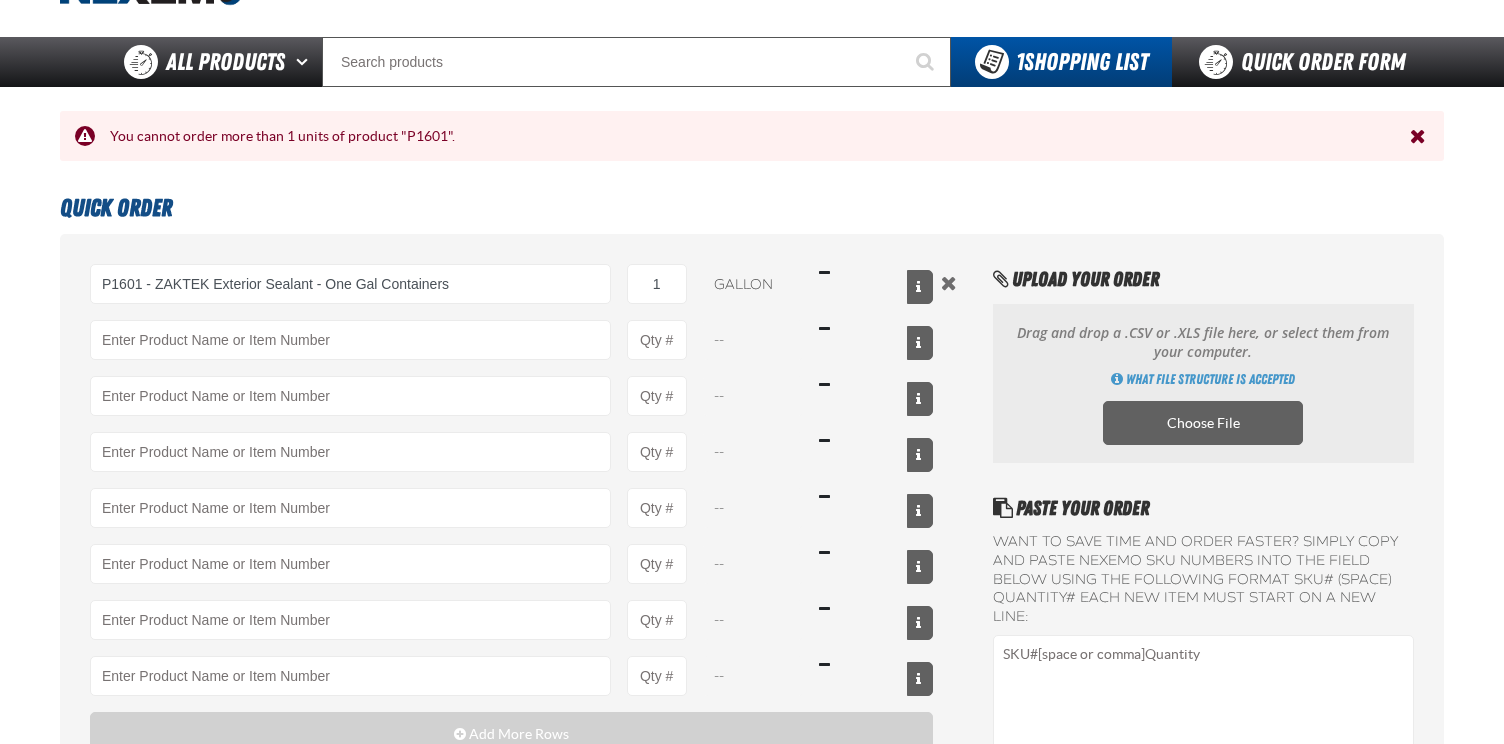 click on "P1601 - ZAKTEK Exterior Sealant - One Gal Containers P1601  - ZAKTEK Exterior Sealant - One Gal Containers 1 gallon $0.00 -- -- -- -- -- -- -- Add More Rows
Clear All
Create Order
Add to" at bounding box center (752, 584) 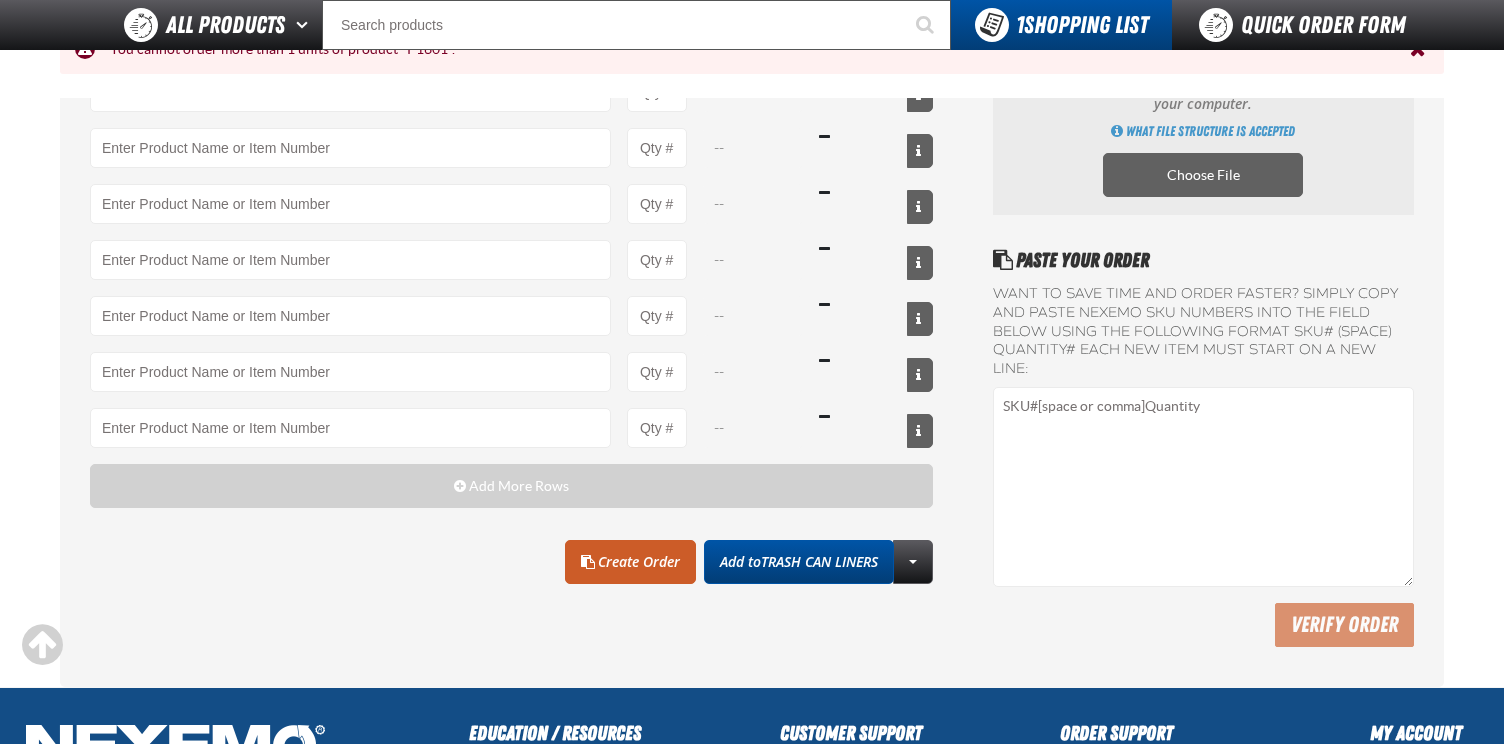 scroll, scrollTop: 300, scrollLeft: 0, axis: vertical 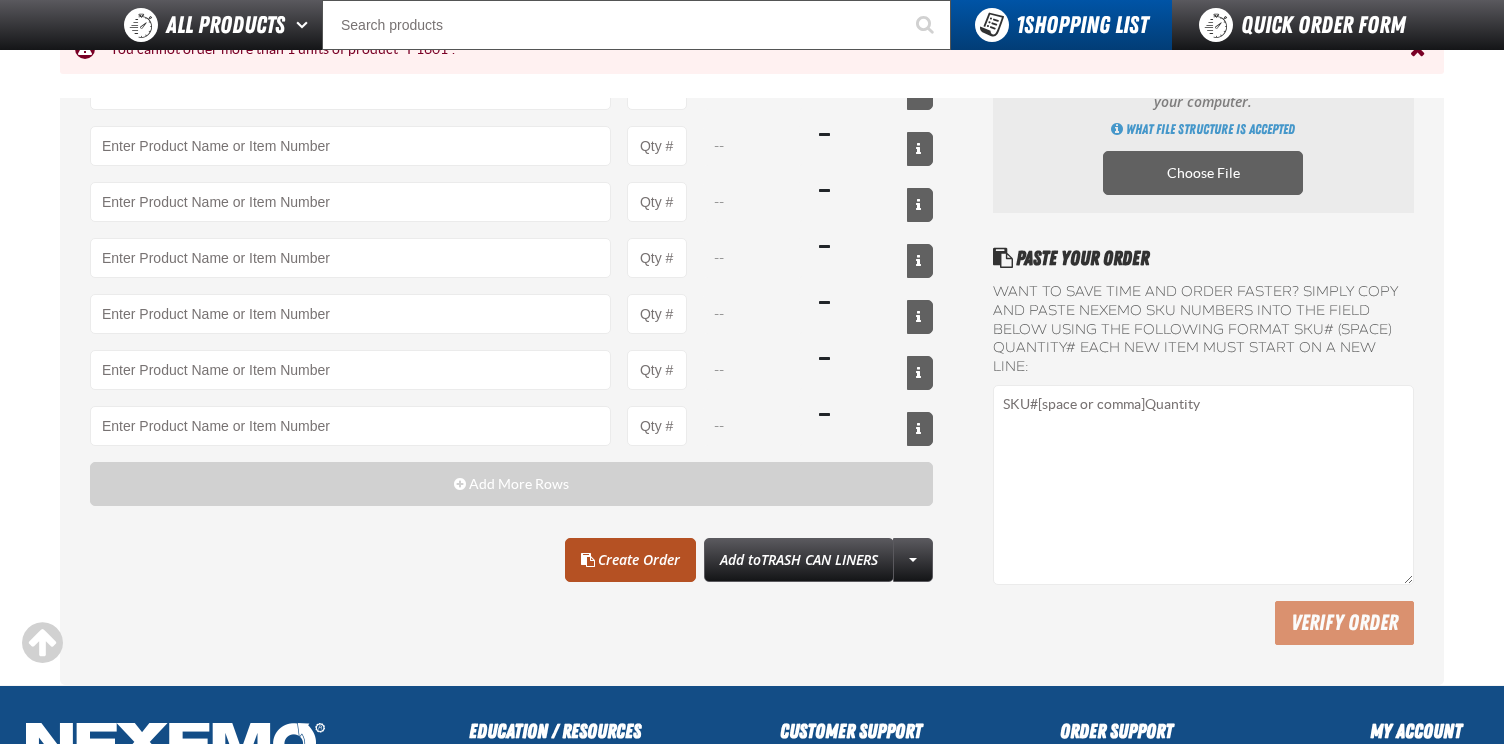 click on "Create Order" at bounding box center [630, 560] 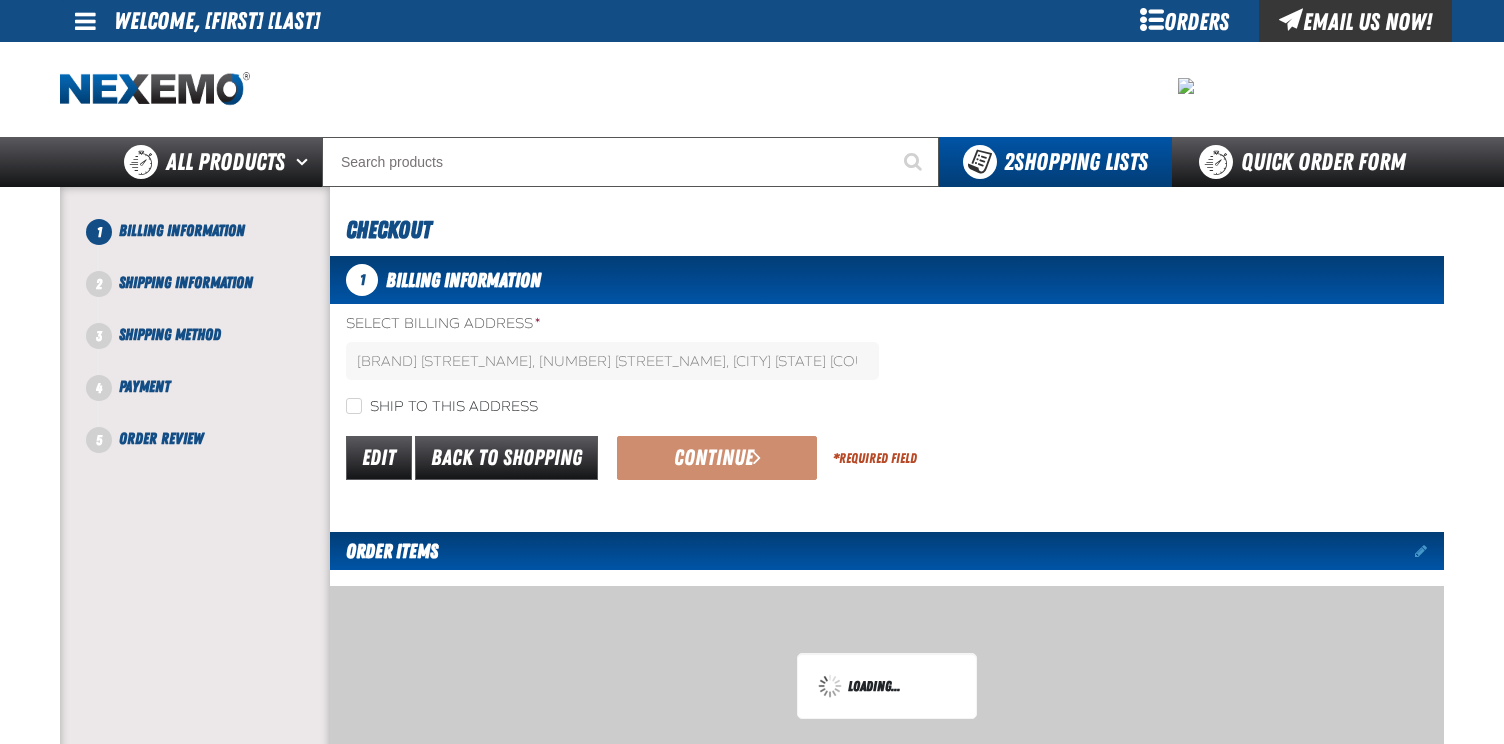scroll, scrollTop: 0, scrollLeft: 0, axis: both 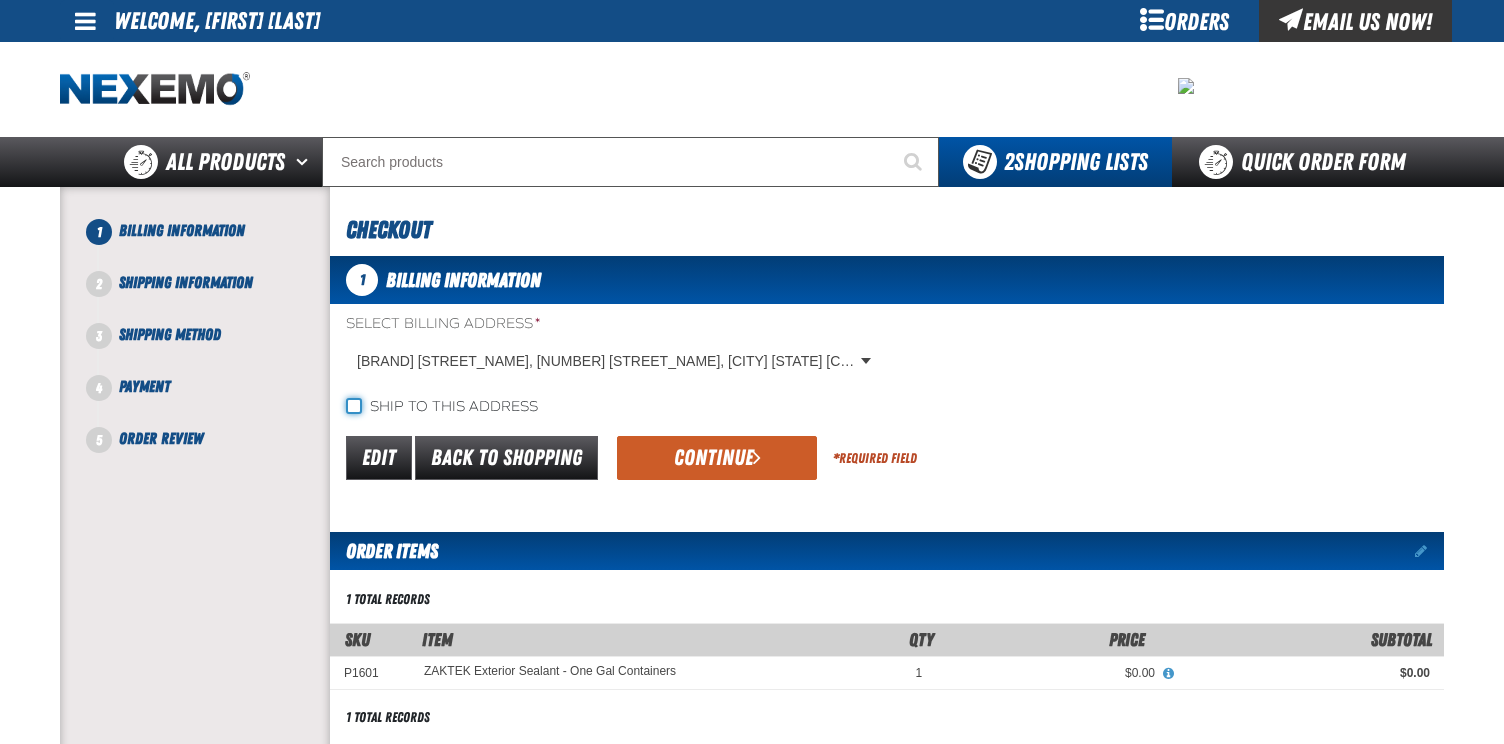 click on "Ship to this address" 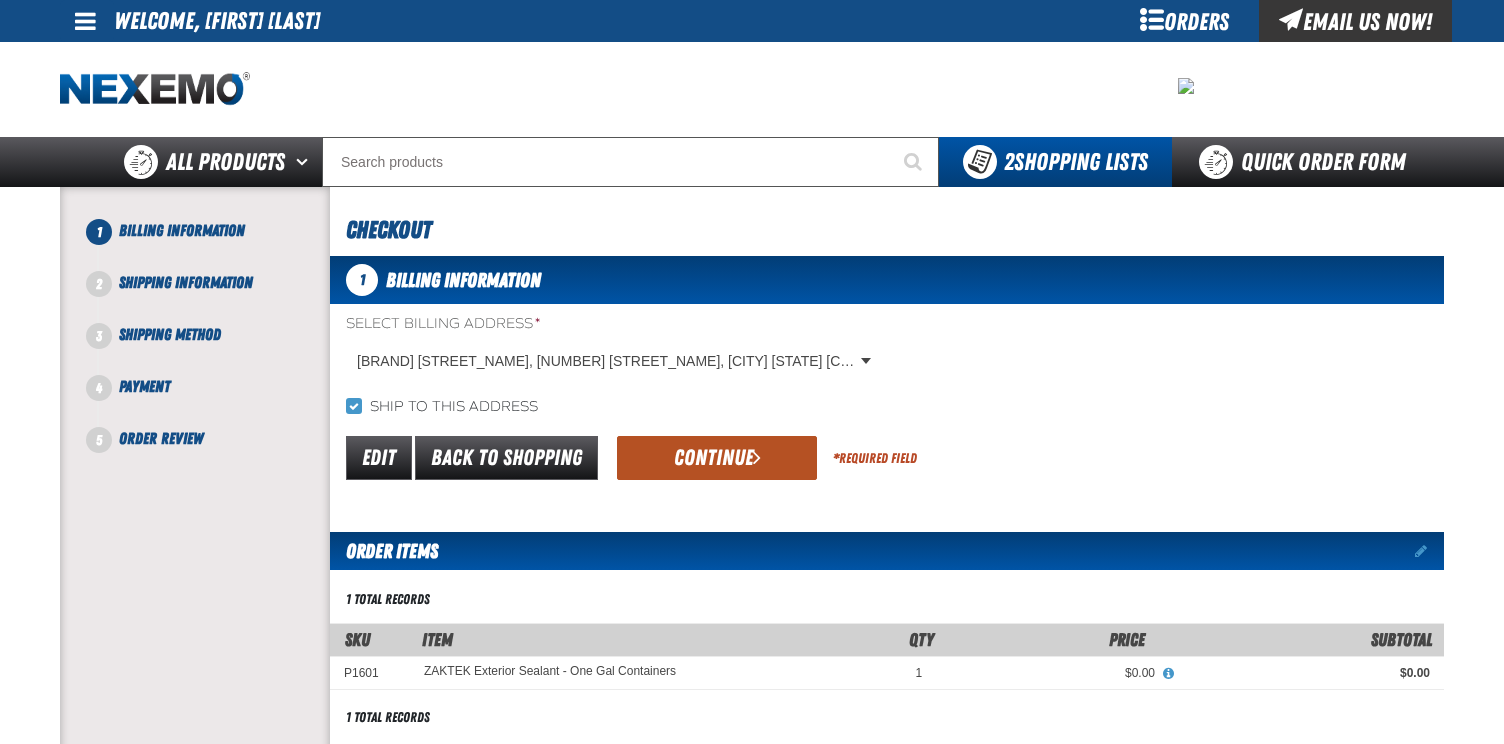 click on "Continue" 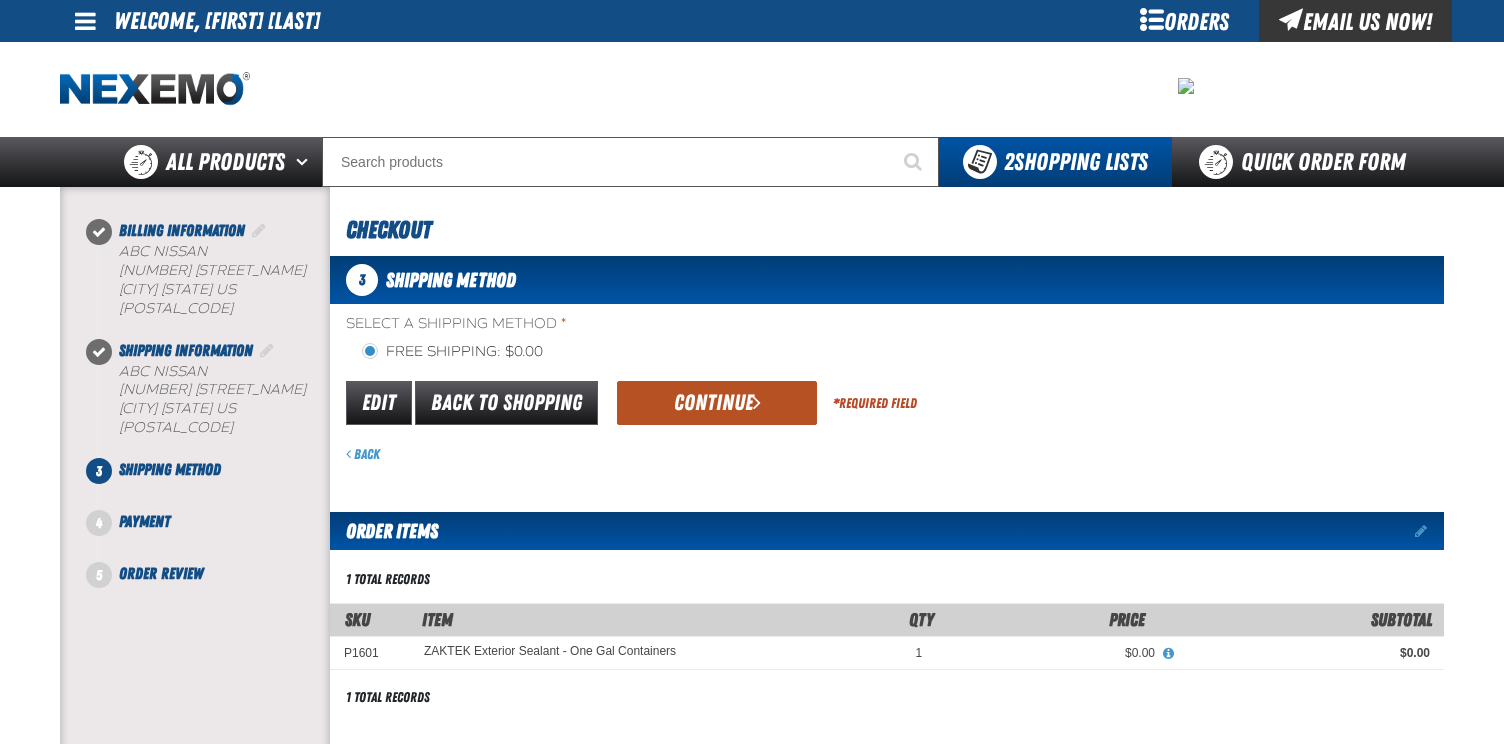 click on "Continue" 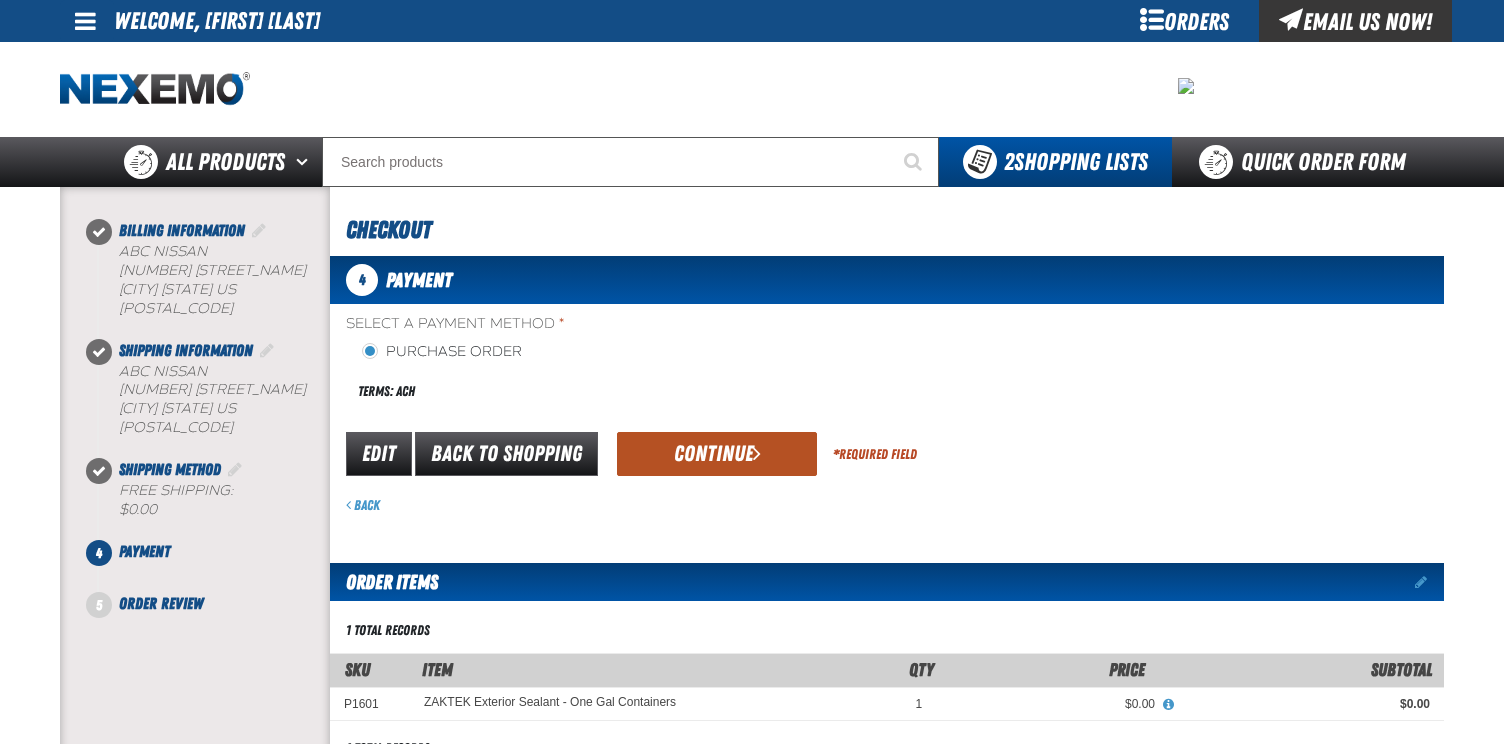 click on "Continue" 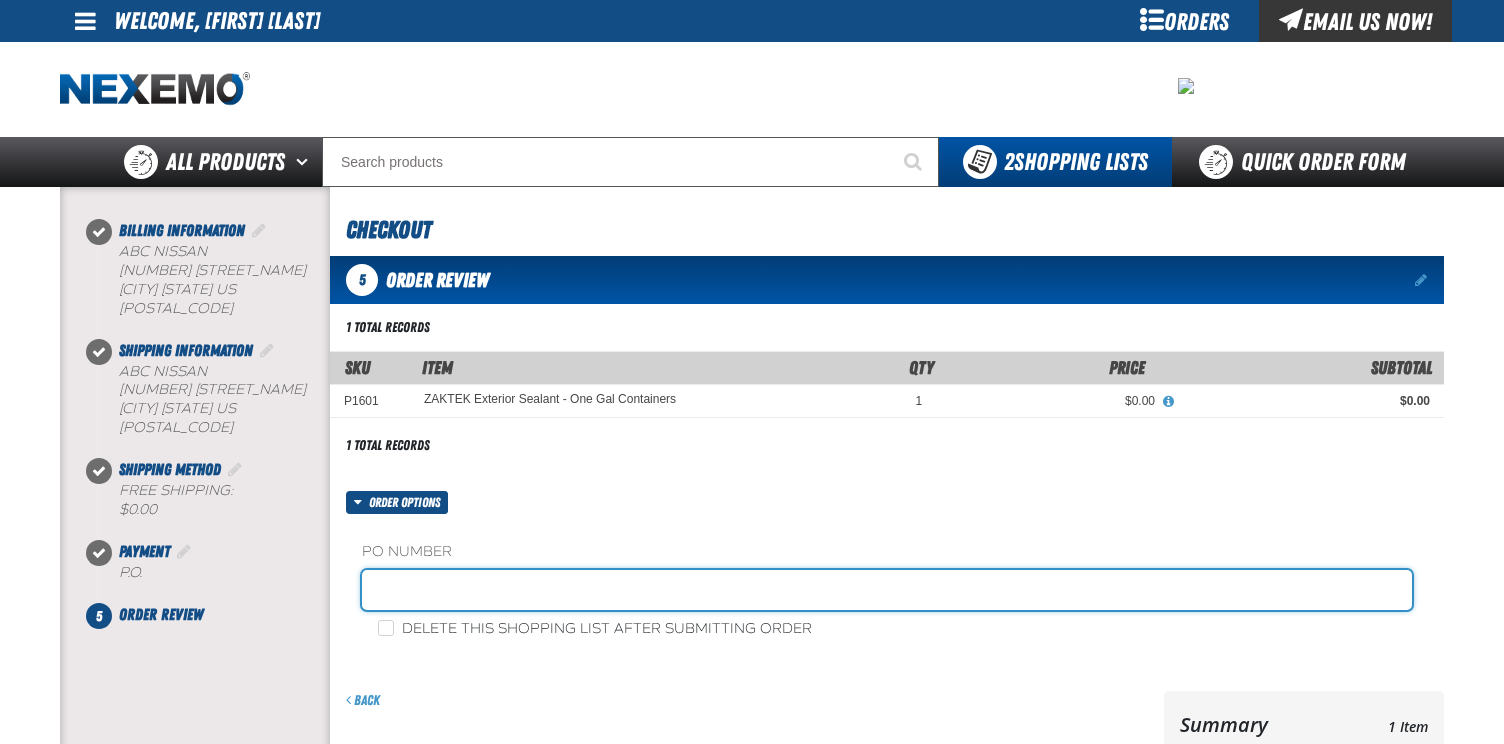click 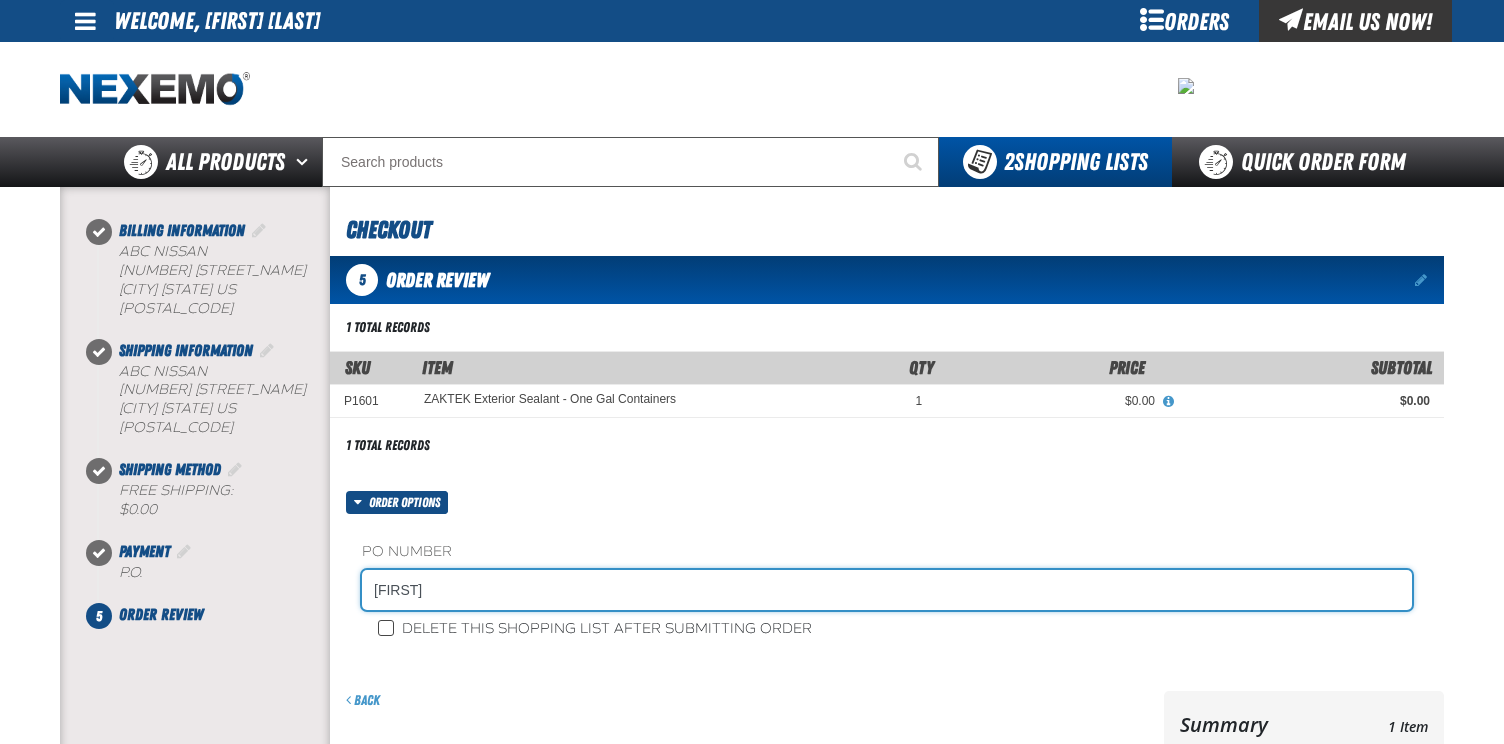 type on "[FIRST]" 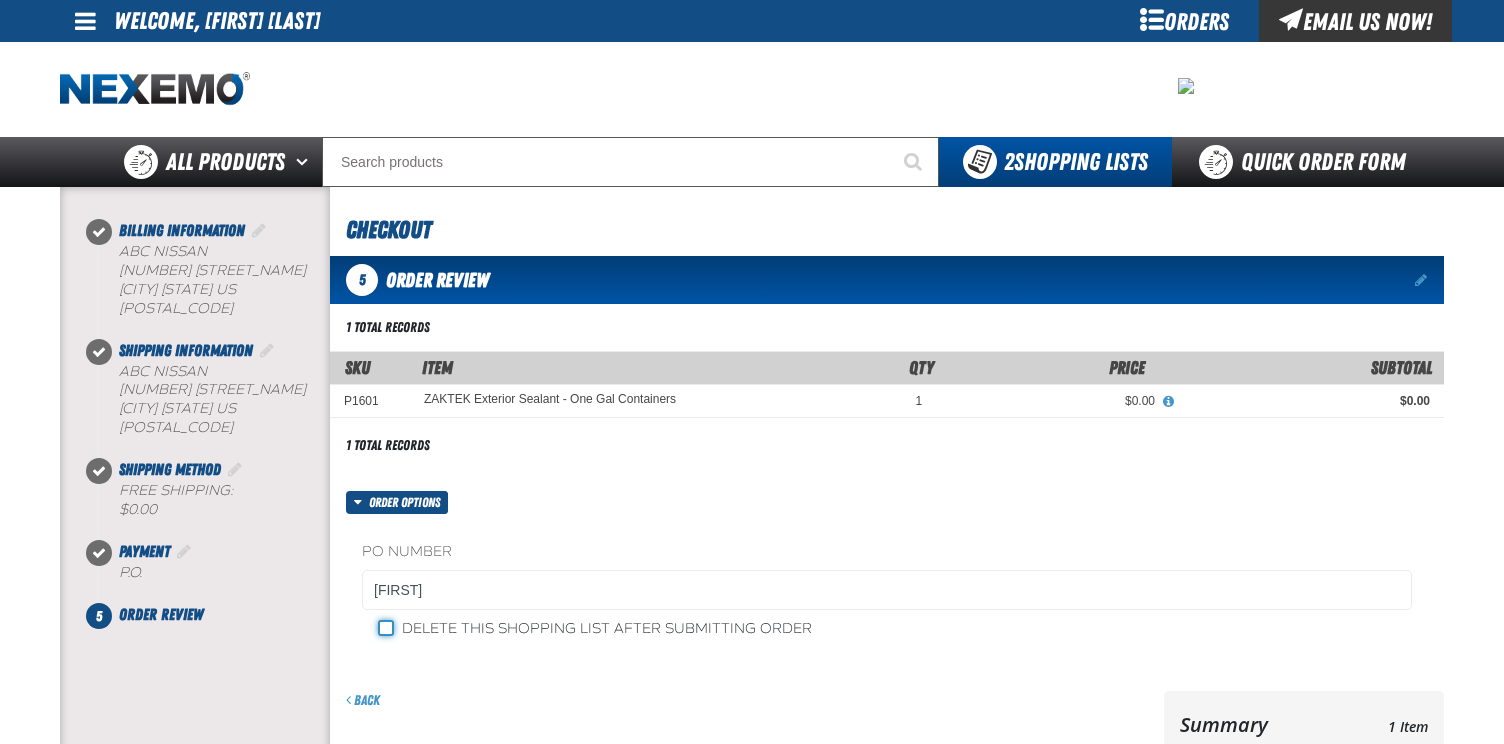 click on "Delete this shopping list after submitting order" 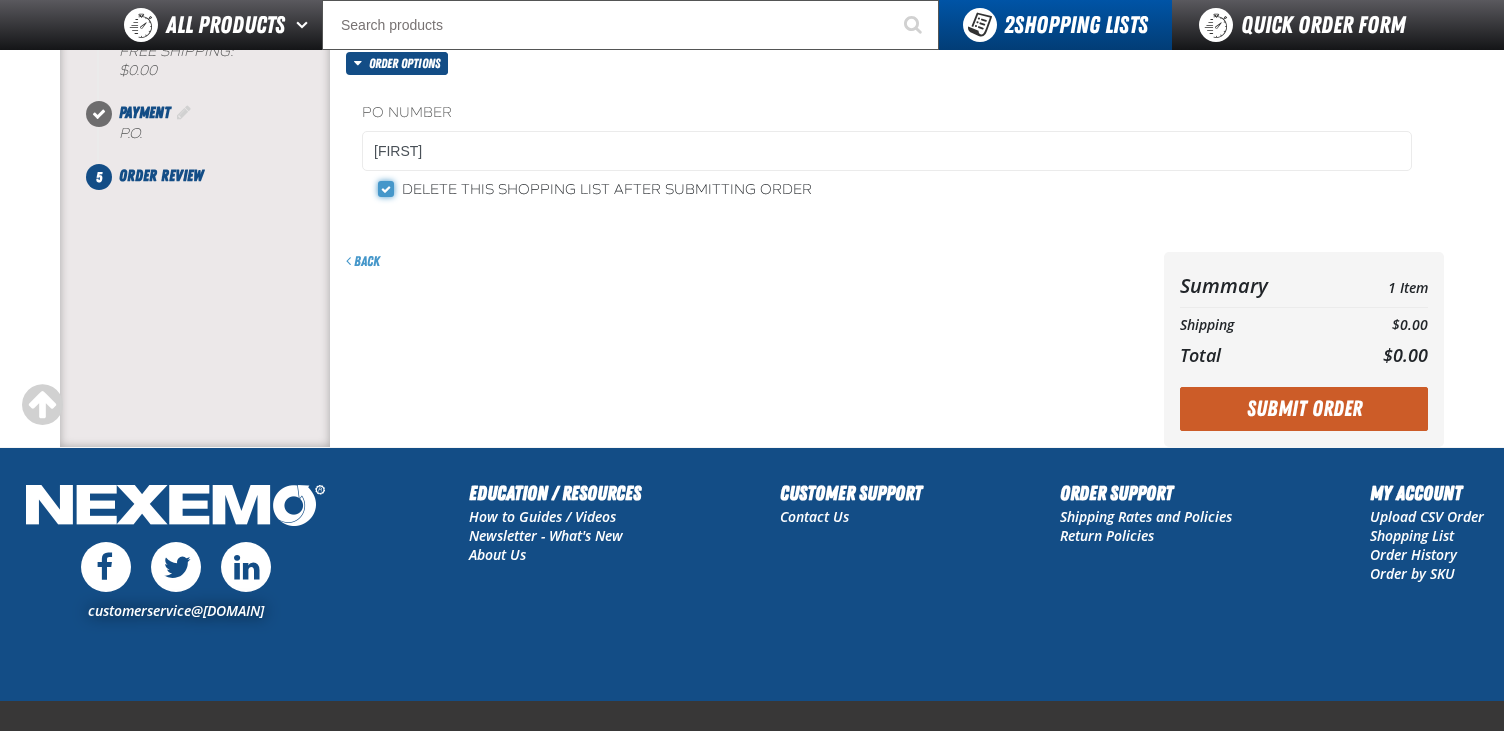 scroll, scrollTop: 400, scrollLeft: 0, axis: vertical 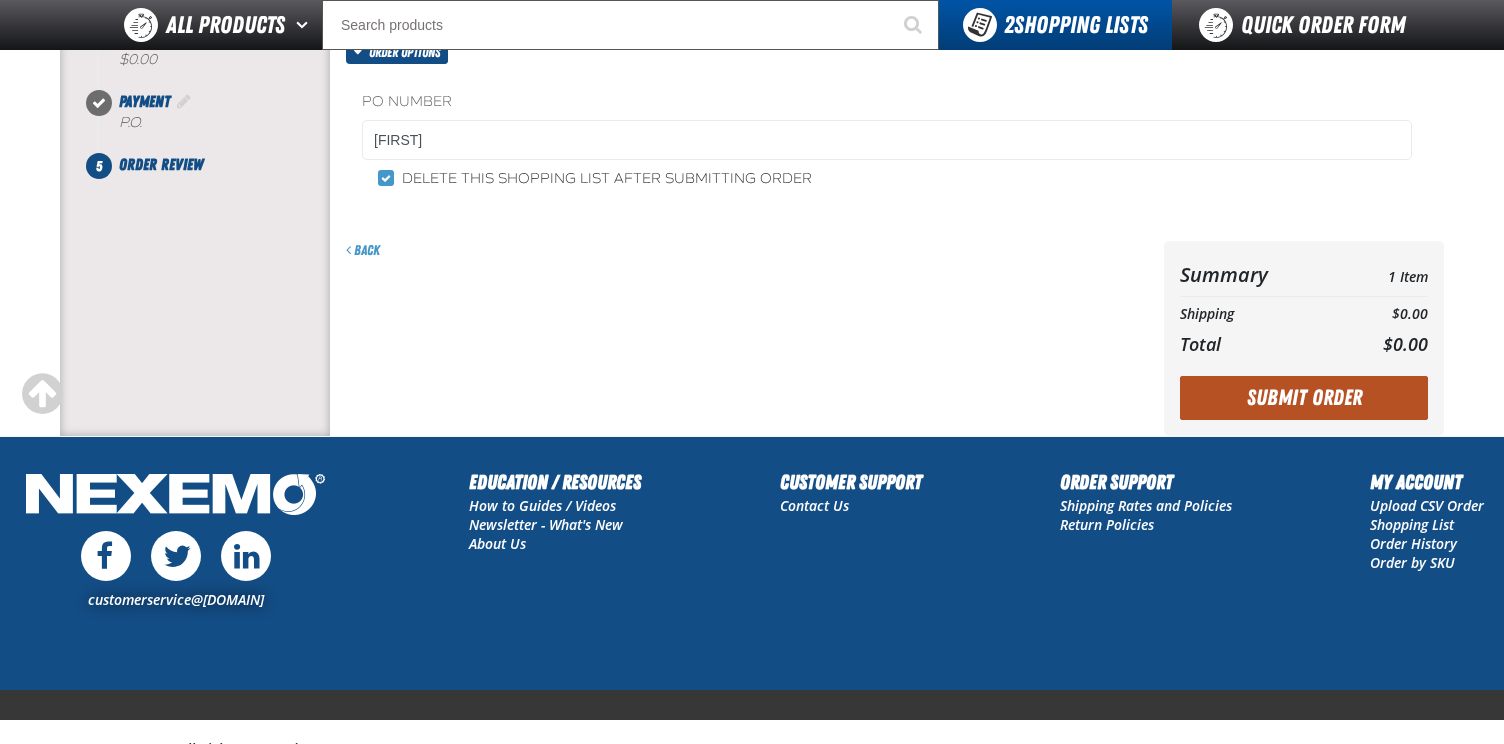 click on "Submit Order" 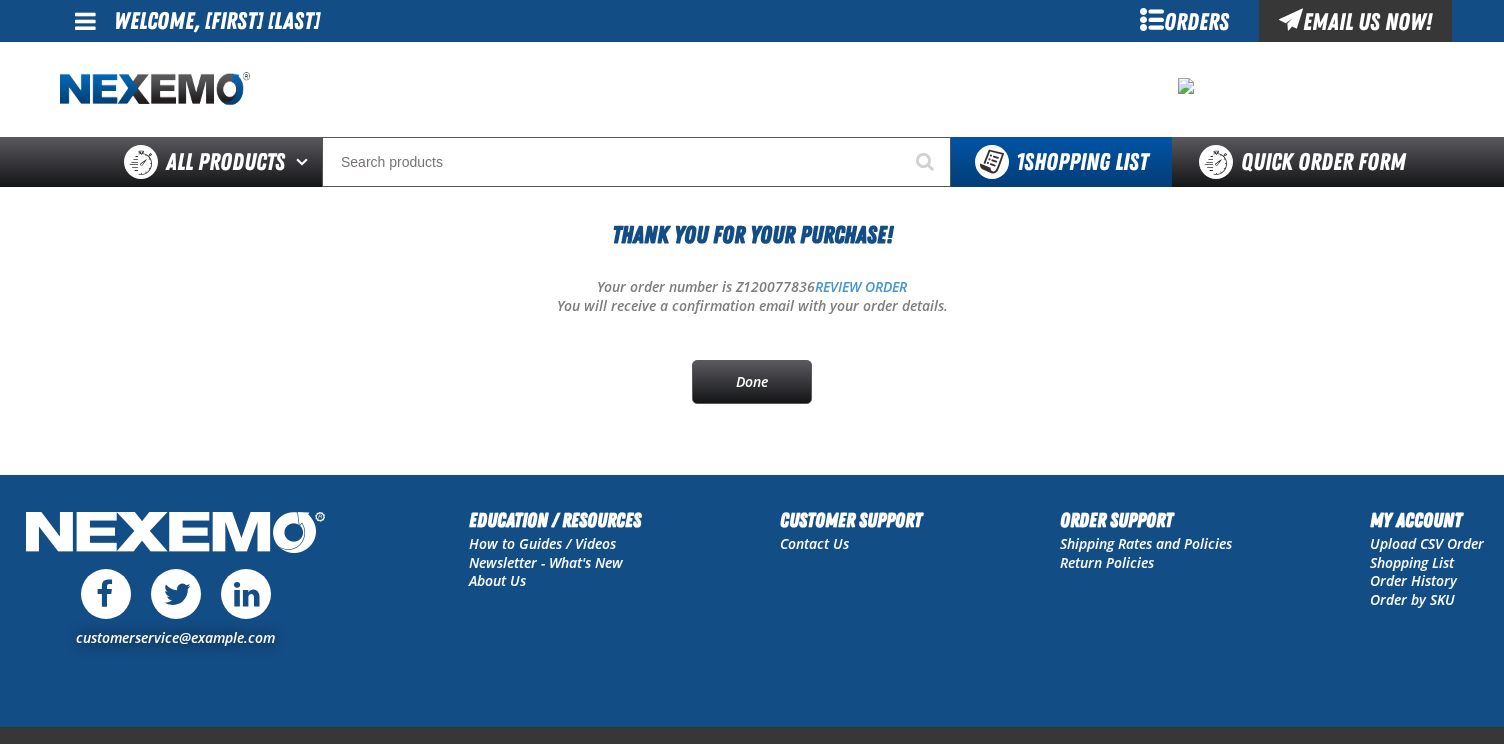 scroll, scrollTop: 0, scrollLeft: 0, axis: both 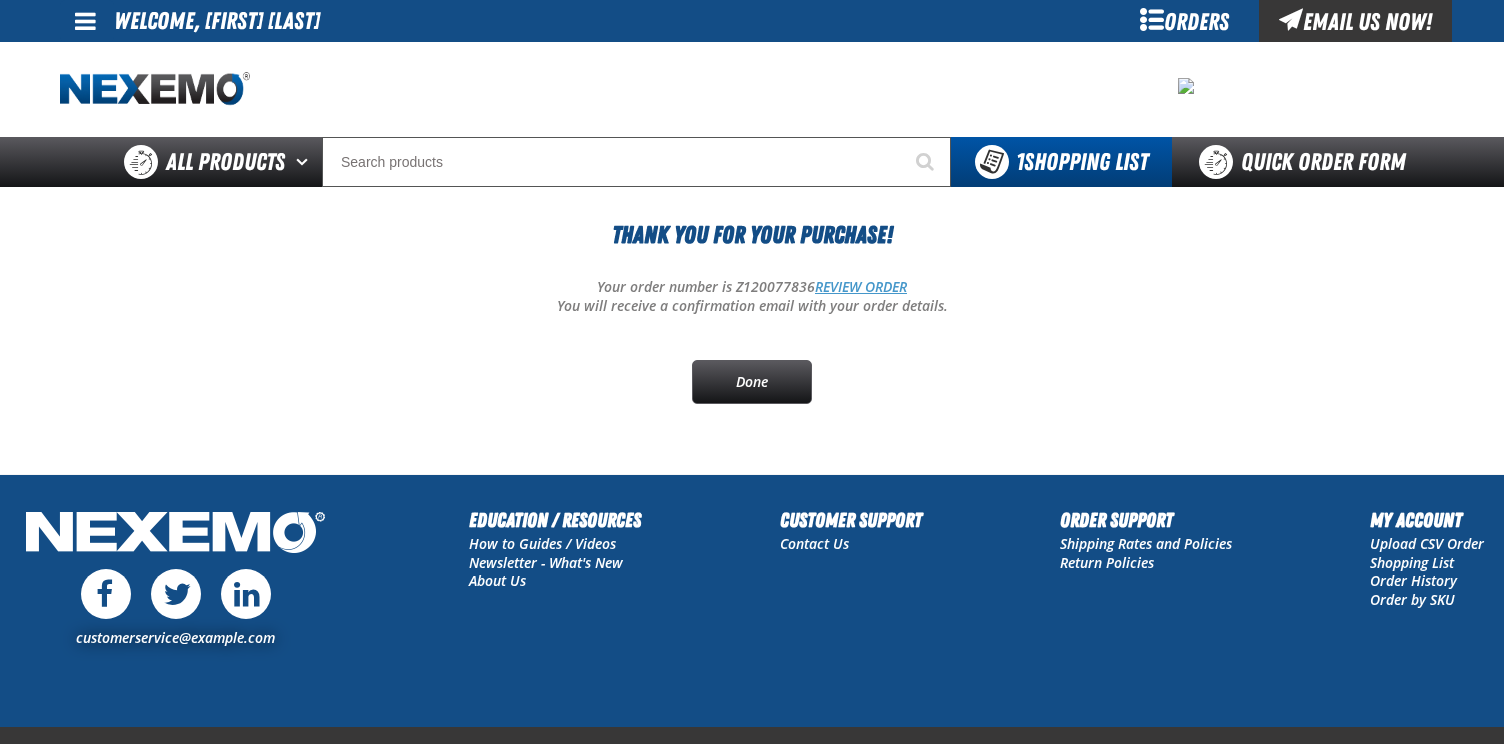 click on "REVIEW ORDER" at bounding box center (861, 286) 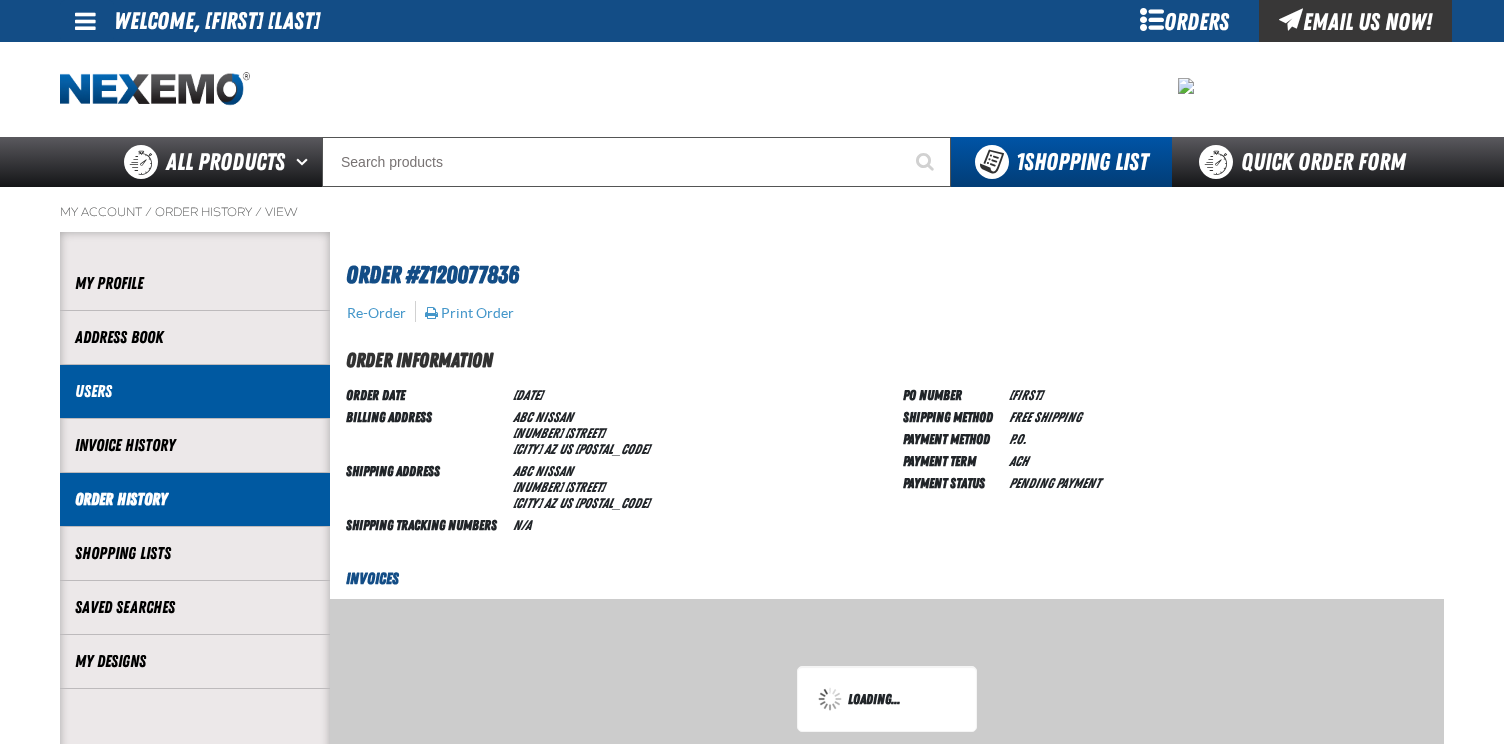 scroll, scrollTop: 0, scrollLeft: 0, axis: both 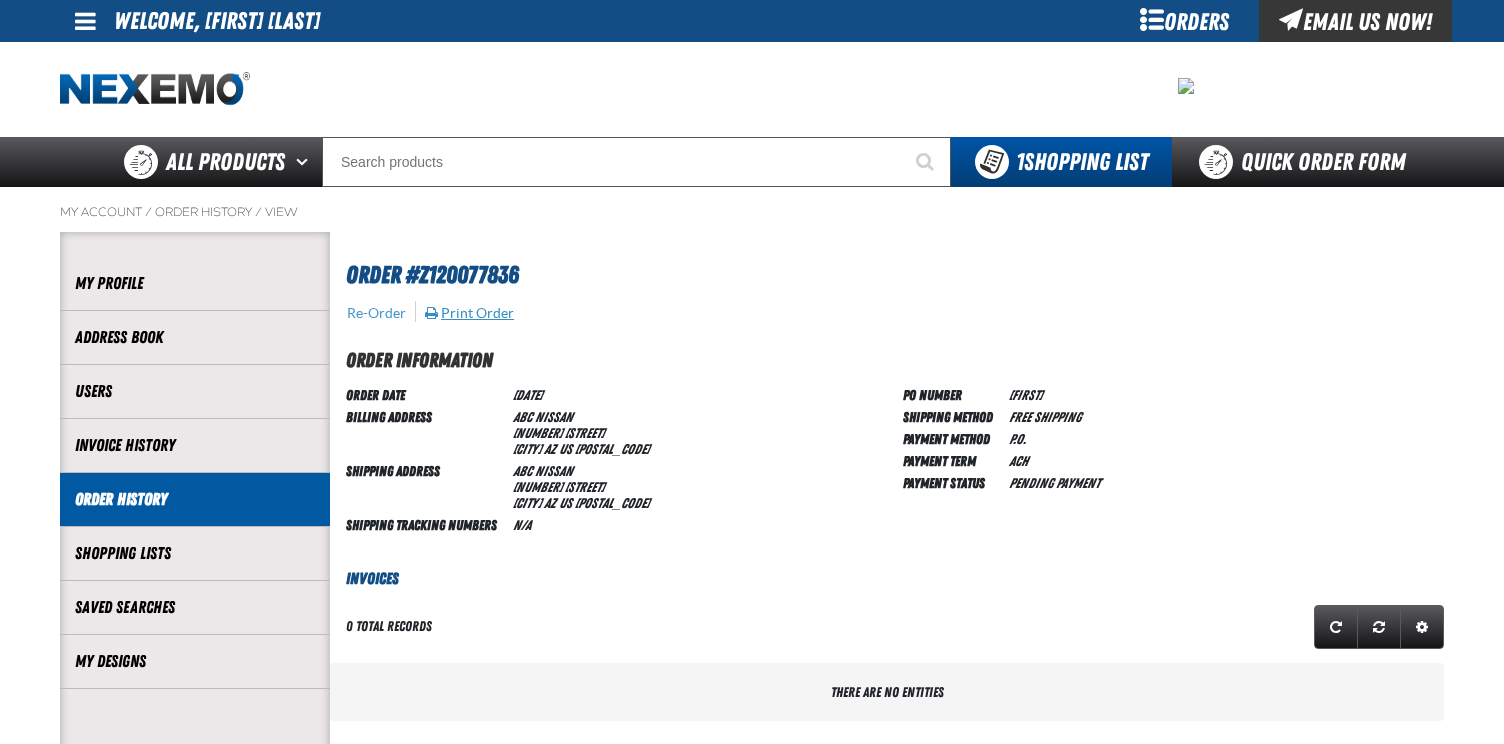 click on "Print Order" at bounding box center [469, 313] 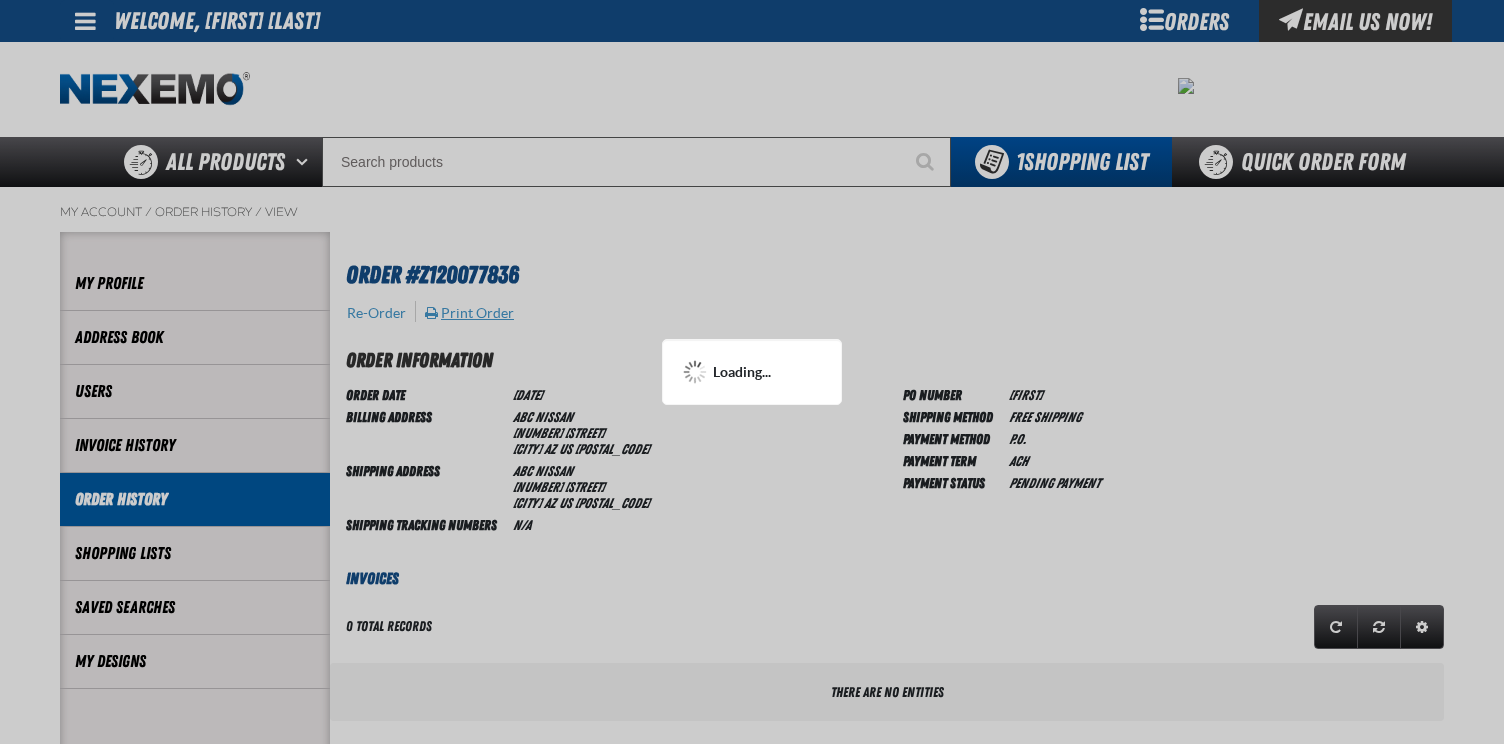 scroll, scrollTop: 0, scrollLeft: 0, axis: both 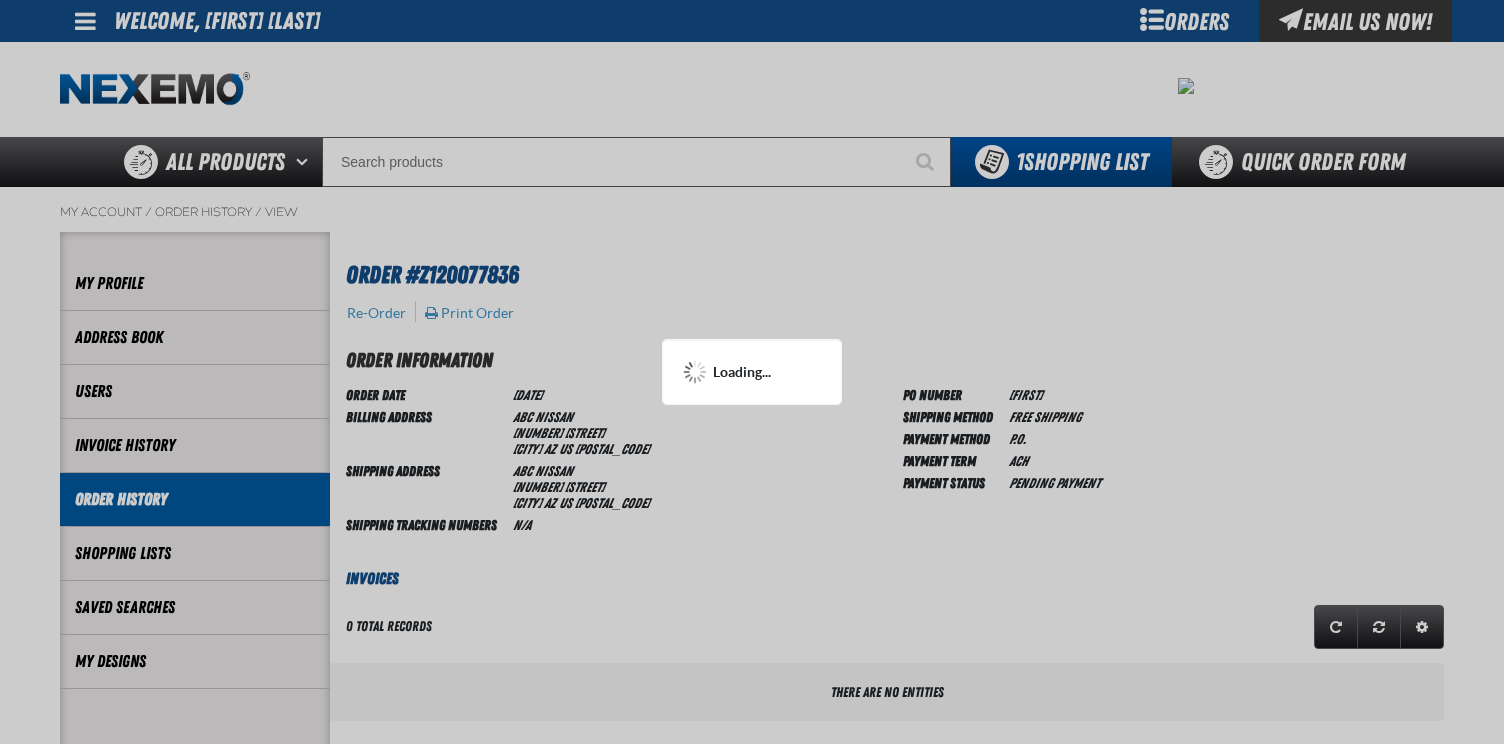 drag, startPoint x: 645, startPoint y: 460, endPoint x: 650, endPoint y: 470, distance: 11.18034 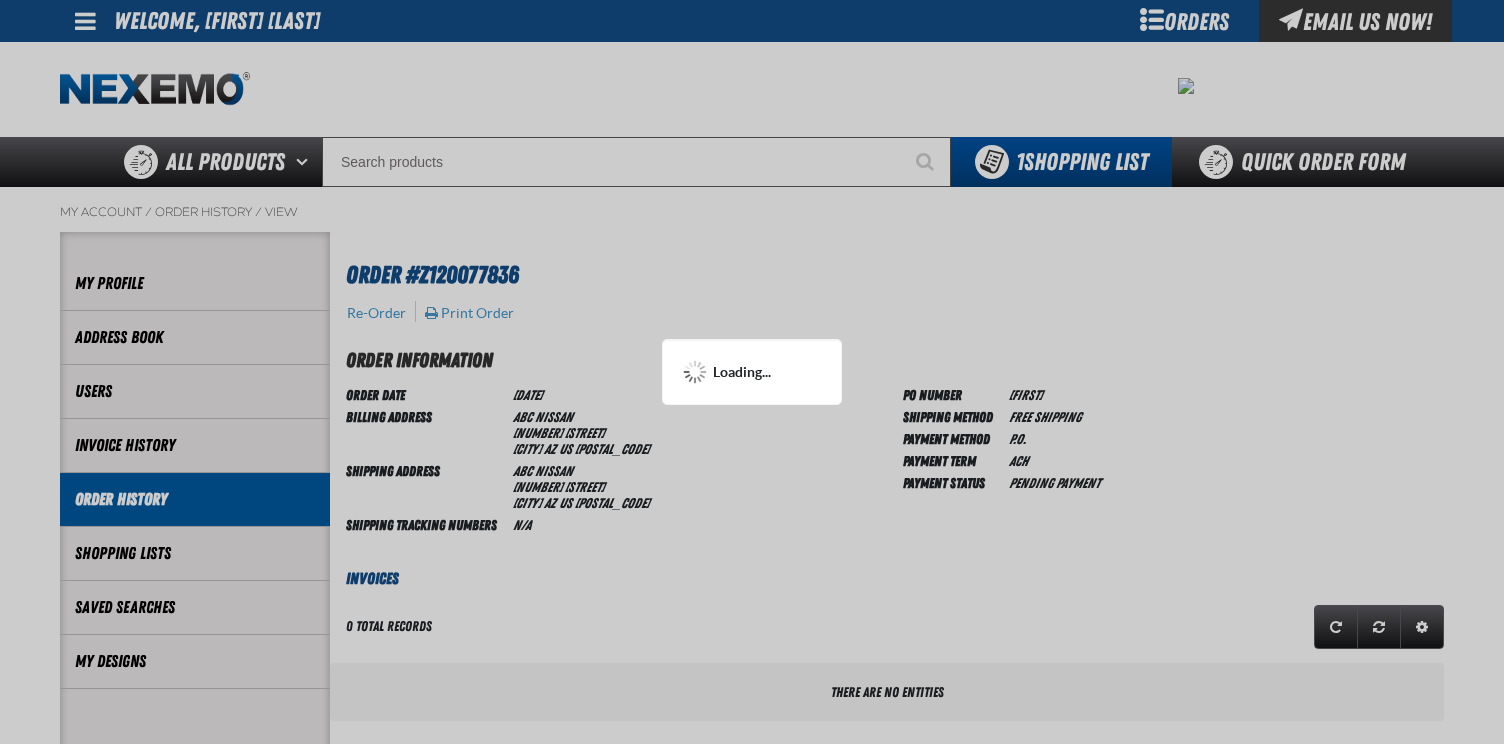 click at bounding box center (752, 372) 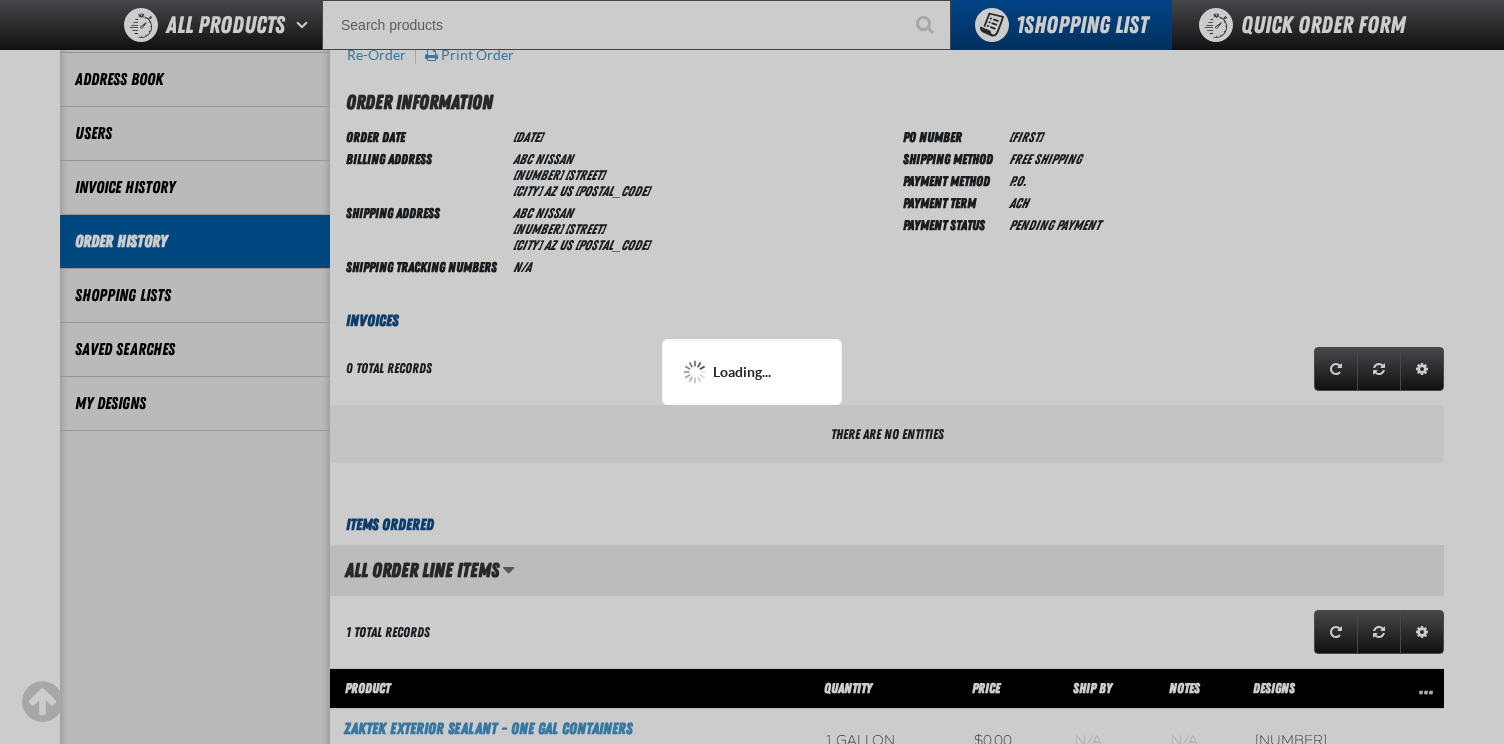 scroll, scrollTop: 400, scrollLeft: 0, axis: vertical 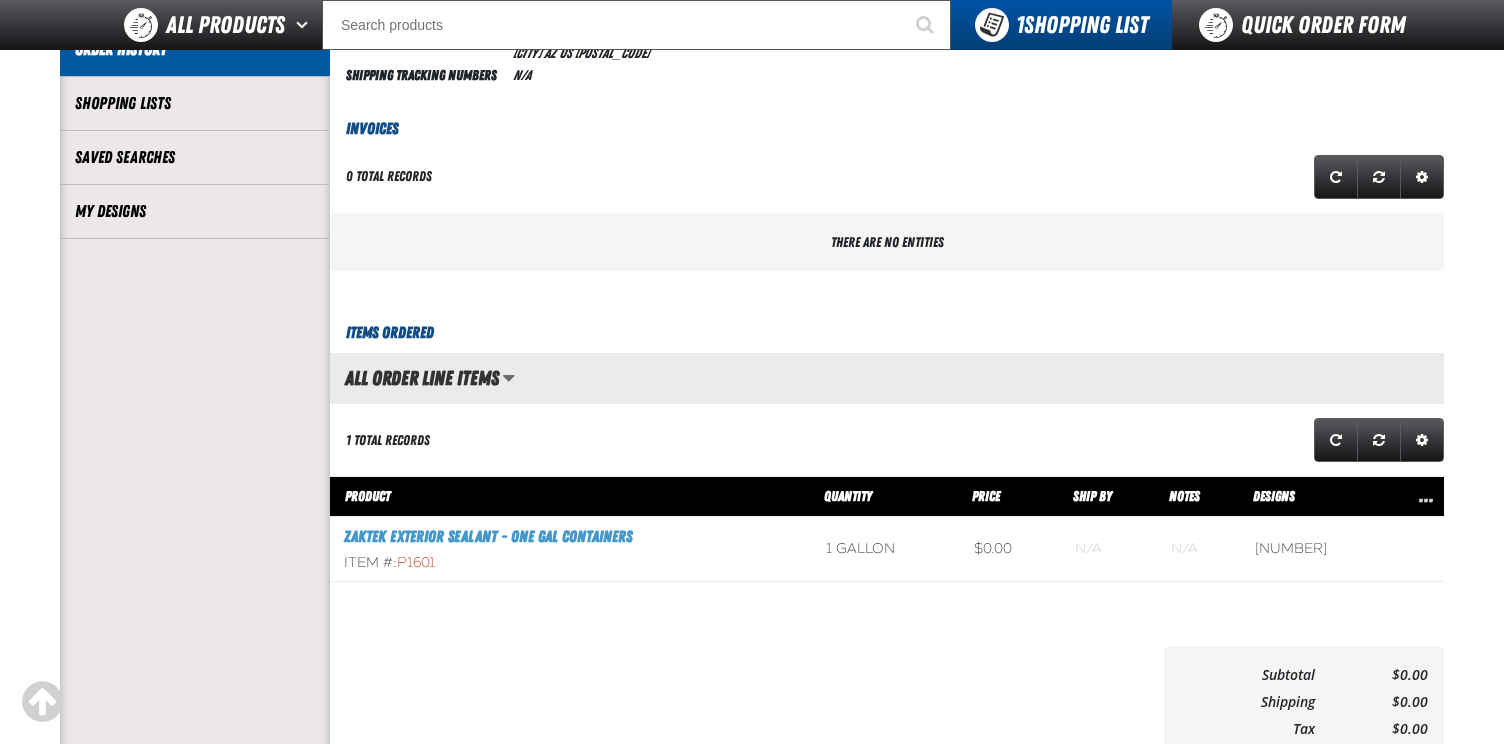 click on "My Account
/
Order History
/
View" at bounding box center (752, 277) 